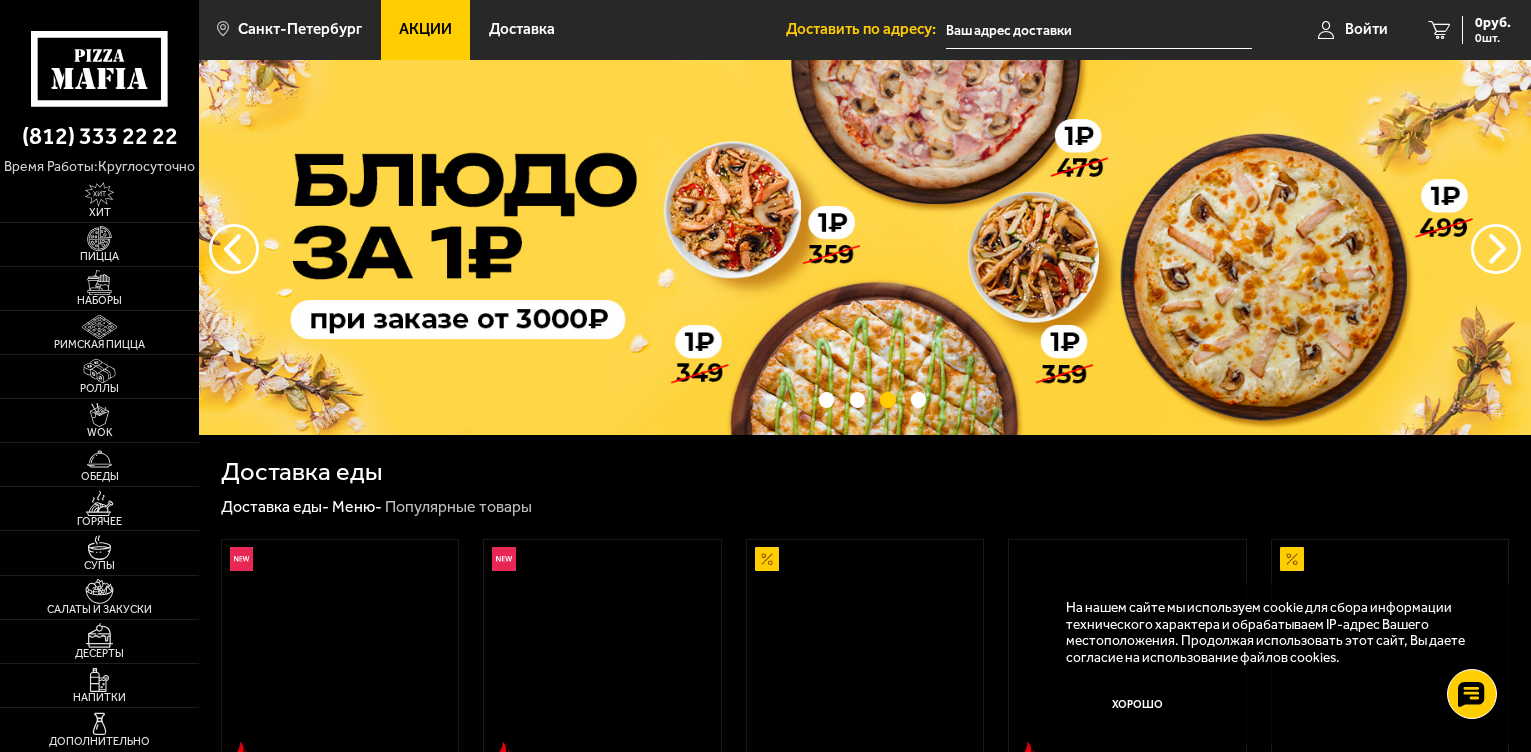scroll, scrollTop: 0, scrollLeft: 0, axis: both 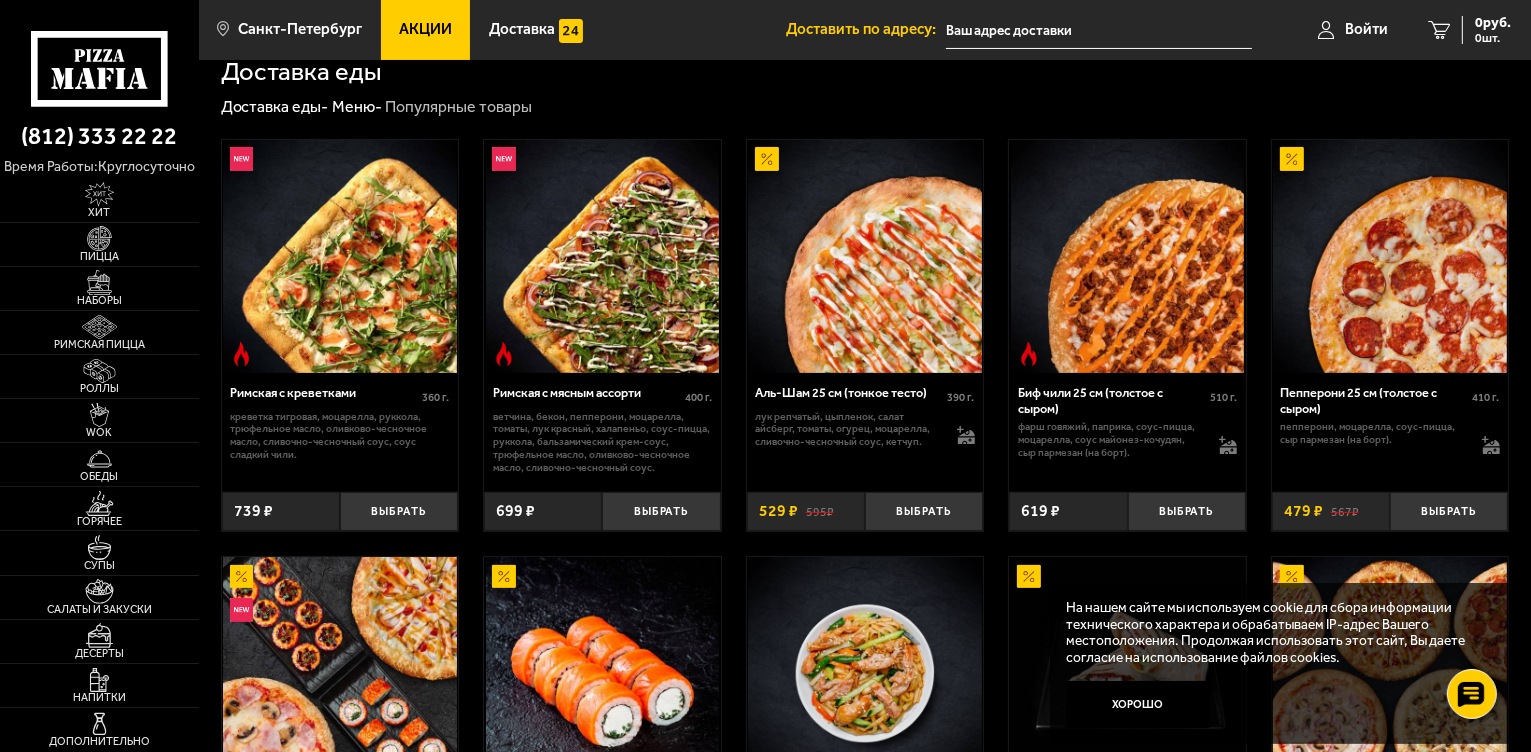 drag, startPoint x: 882, startPoint y: 390, endPoint x: 839, endPoint y: 394, distance: 43.185646 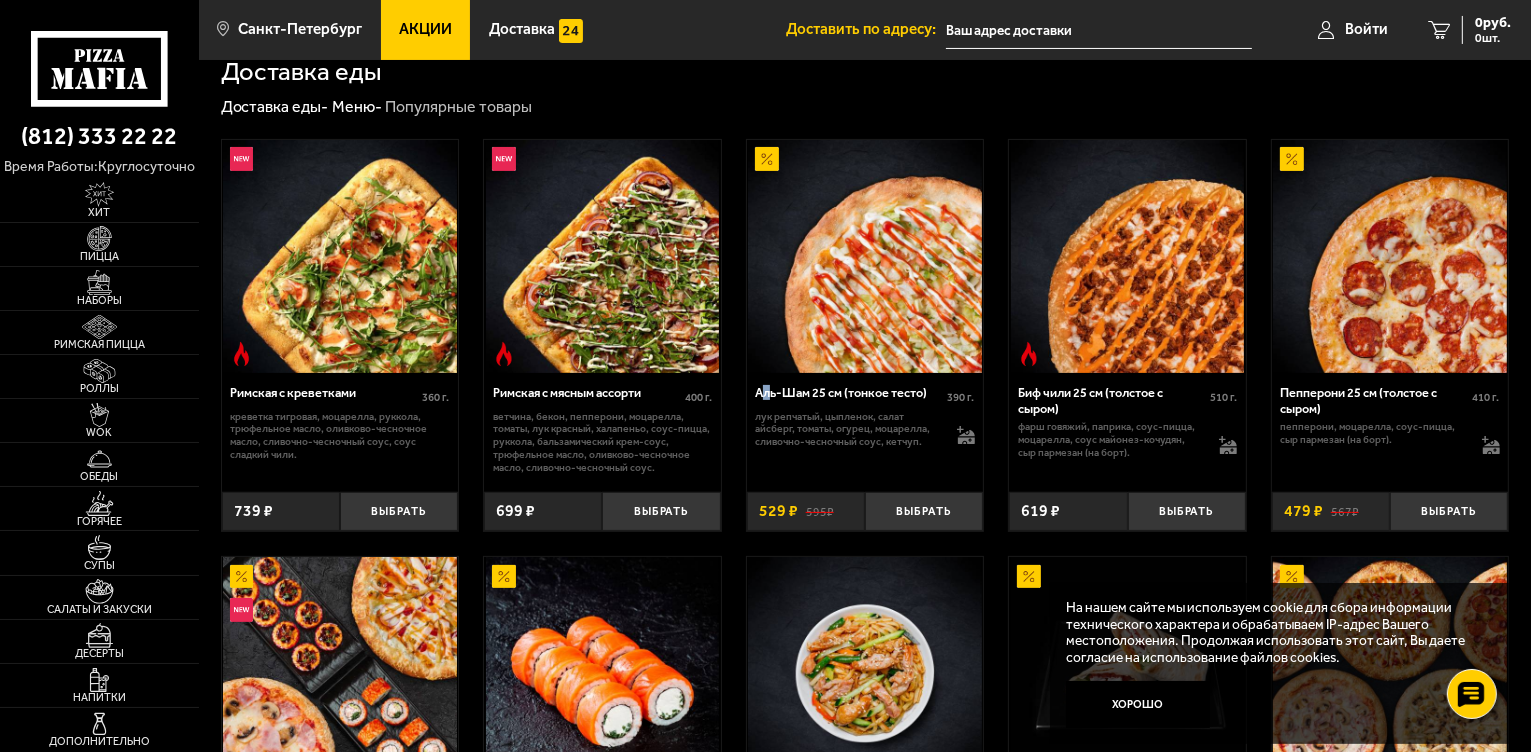 drag, startPoint x: 816, startPoint y: 510, endPoint x: 765, endPoint y: 395, distance: 125.80143 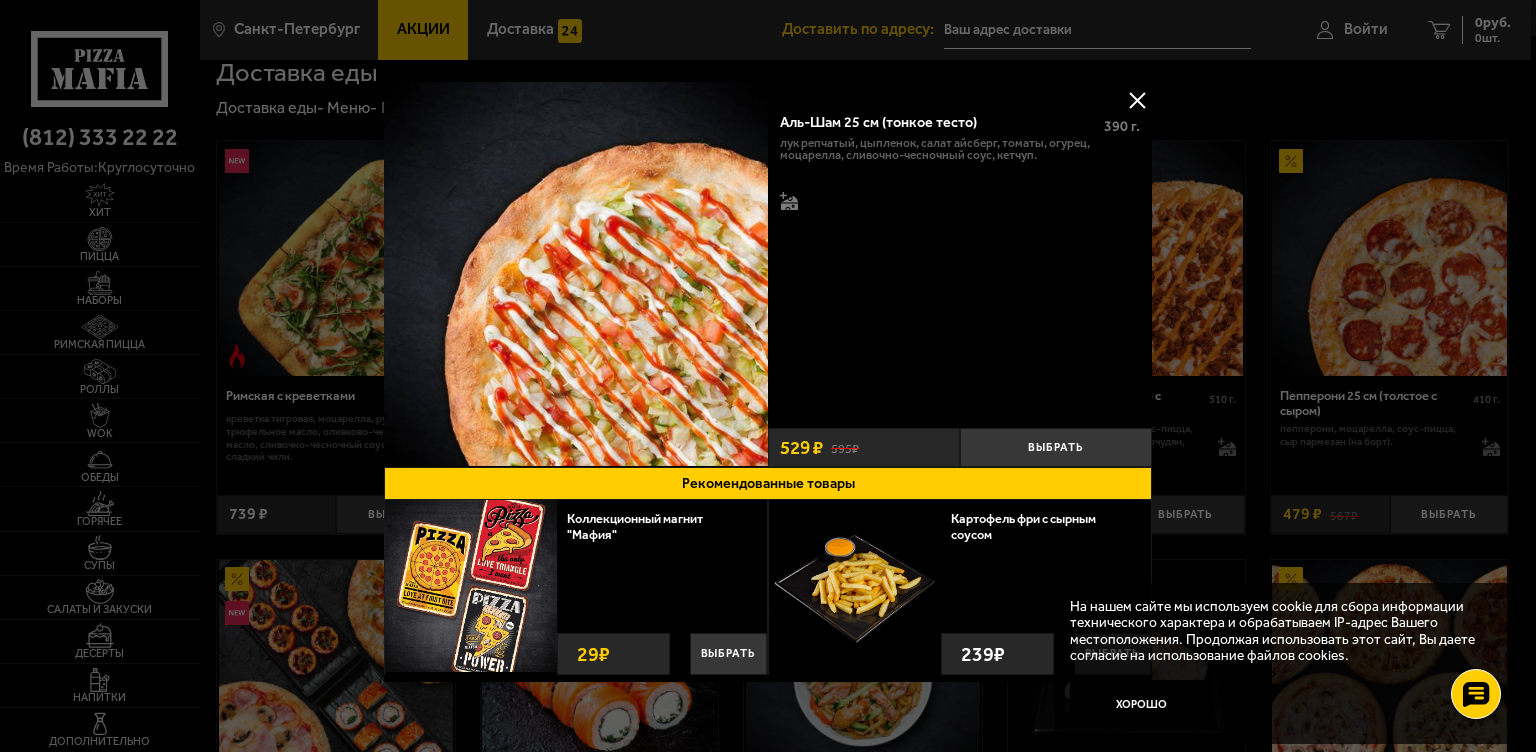 click at bounding box center [1137, 100] 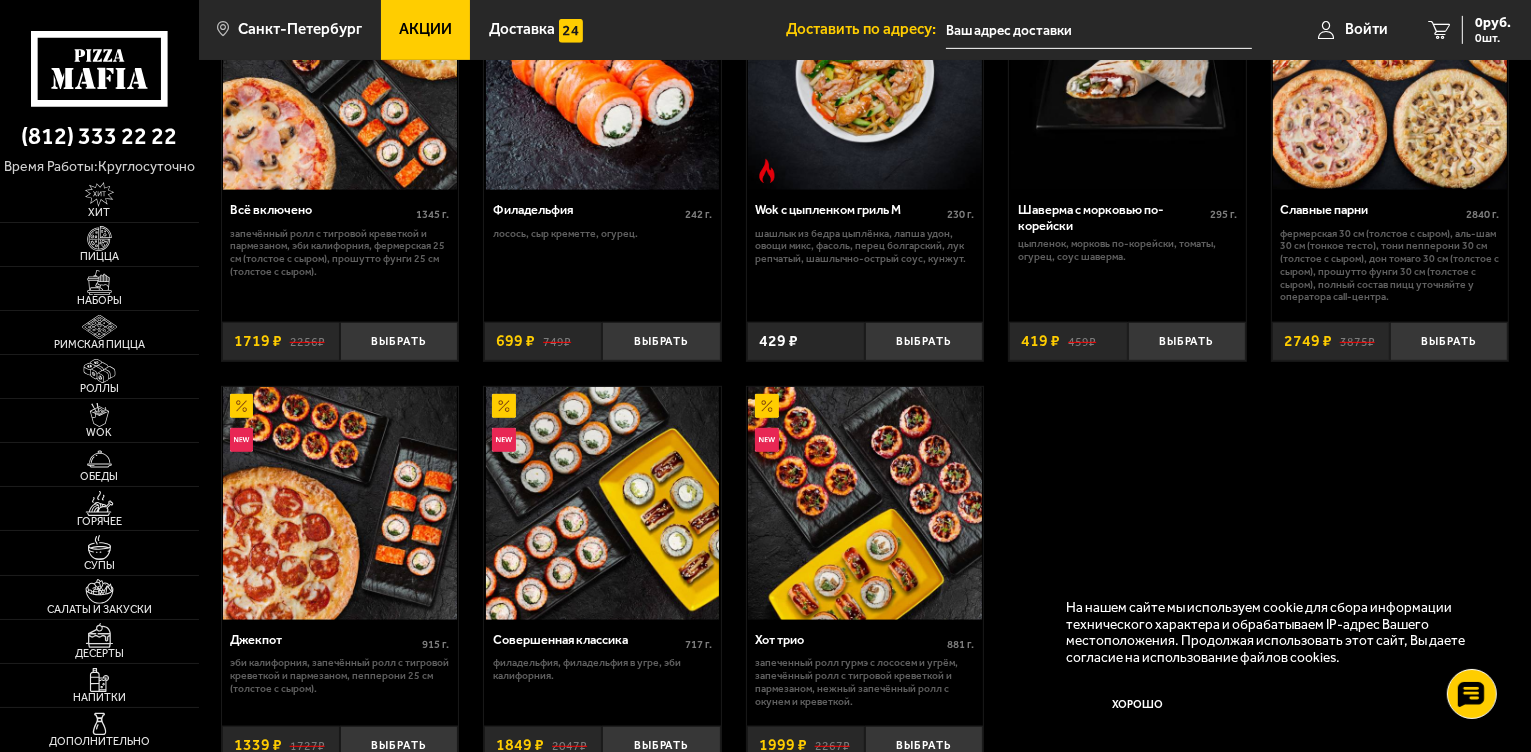 scroll, scrollTop: 200, scrollLeft: 0, axis: vertical 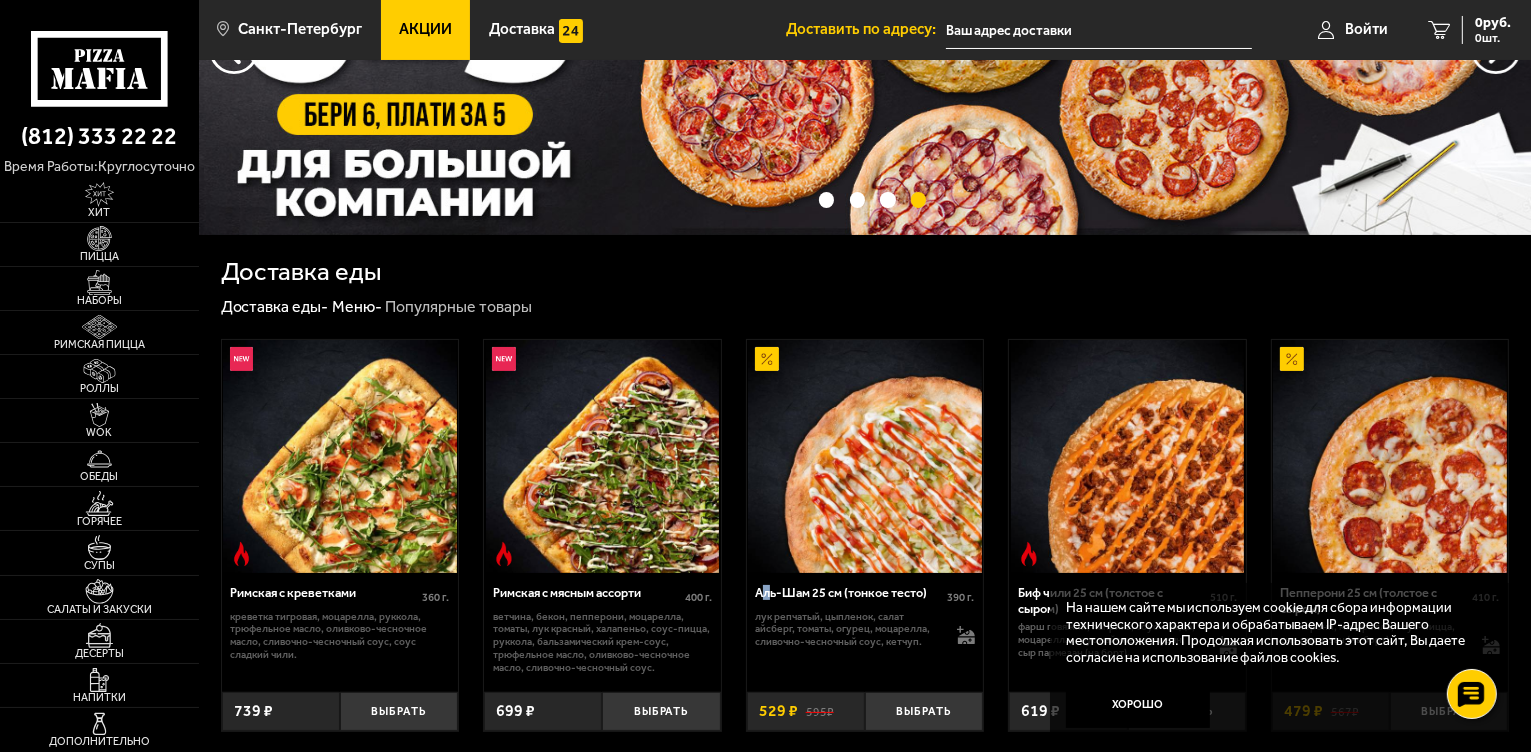 click on "Акции" at bounding box center [426, 30] 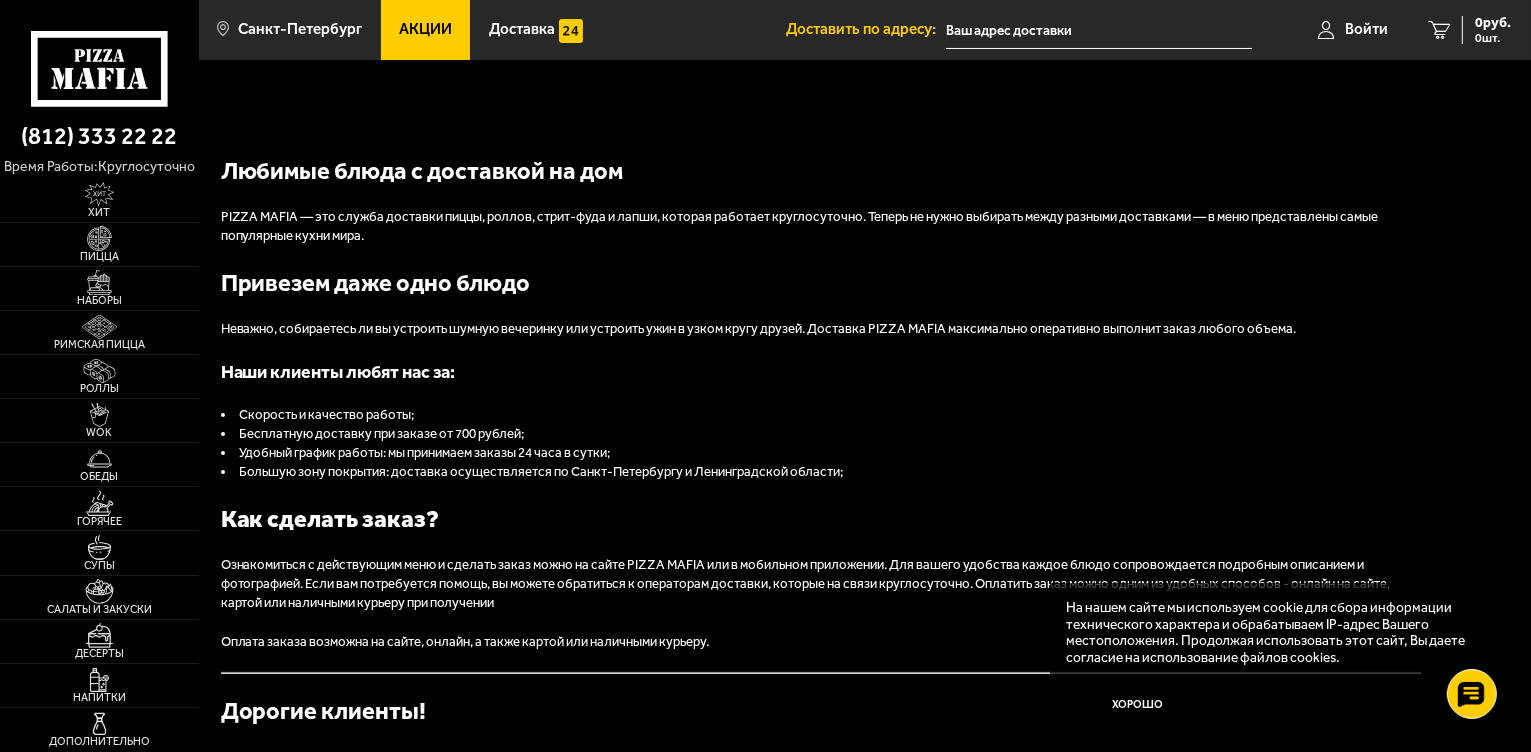 scroll, scrollTop: 0, scrollLeft: 0, axis: both 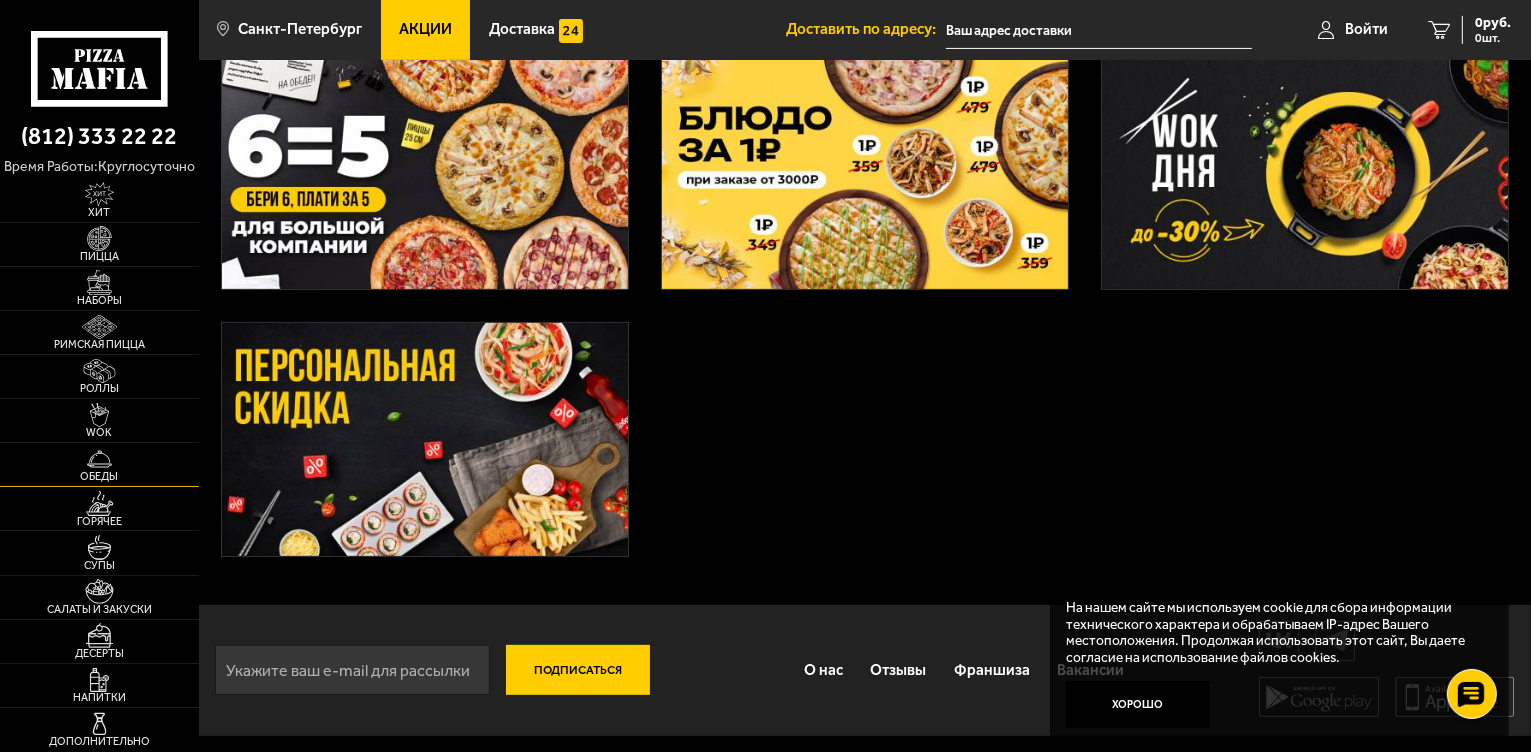 click at bounding box center [99, 459] 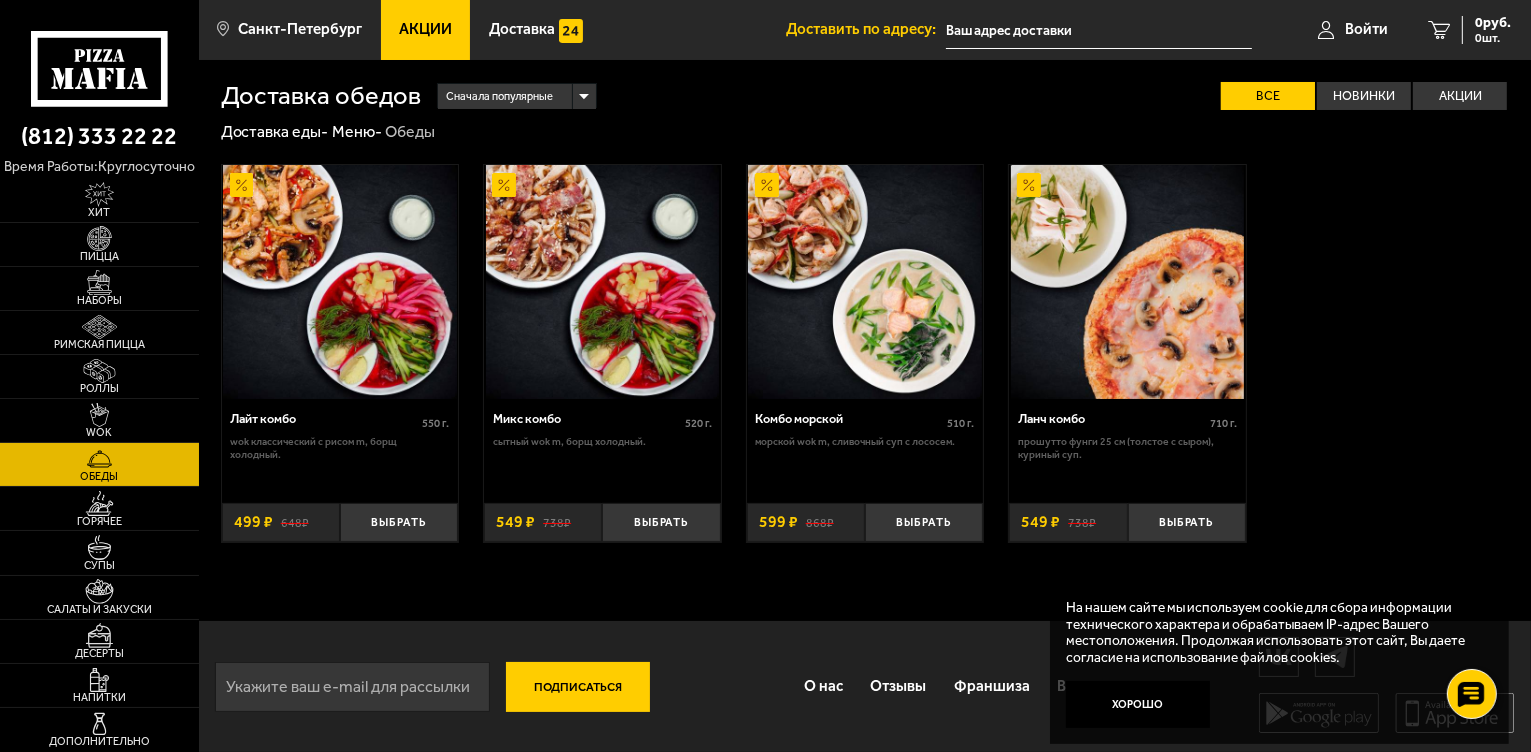 scroll, scrollTop: 16, scrollLeft: 0, axis: vertical 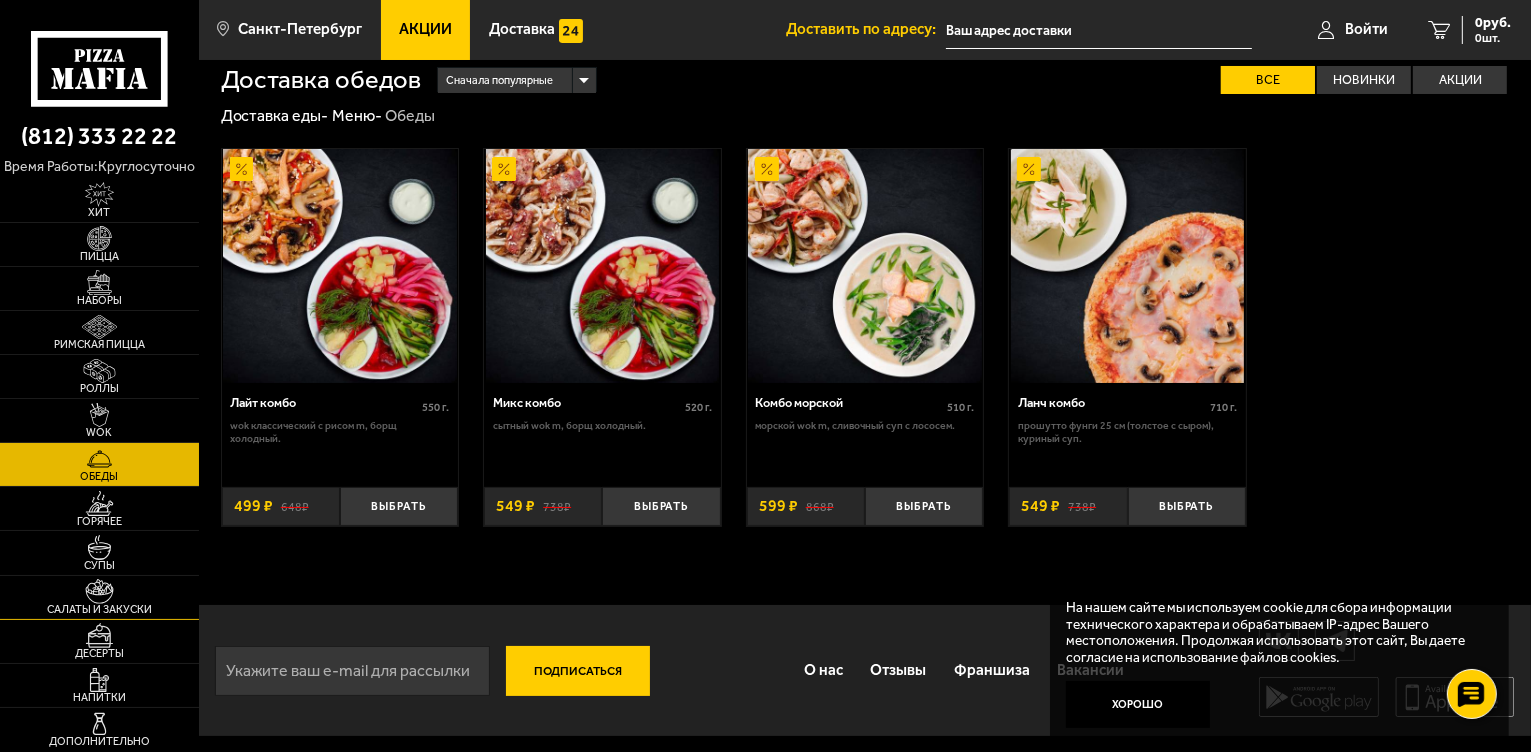 click at bounding box center (99, 591) 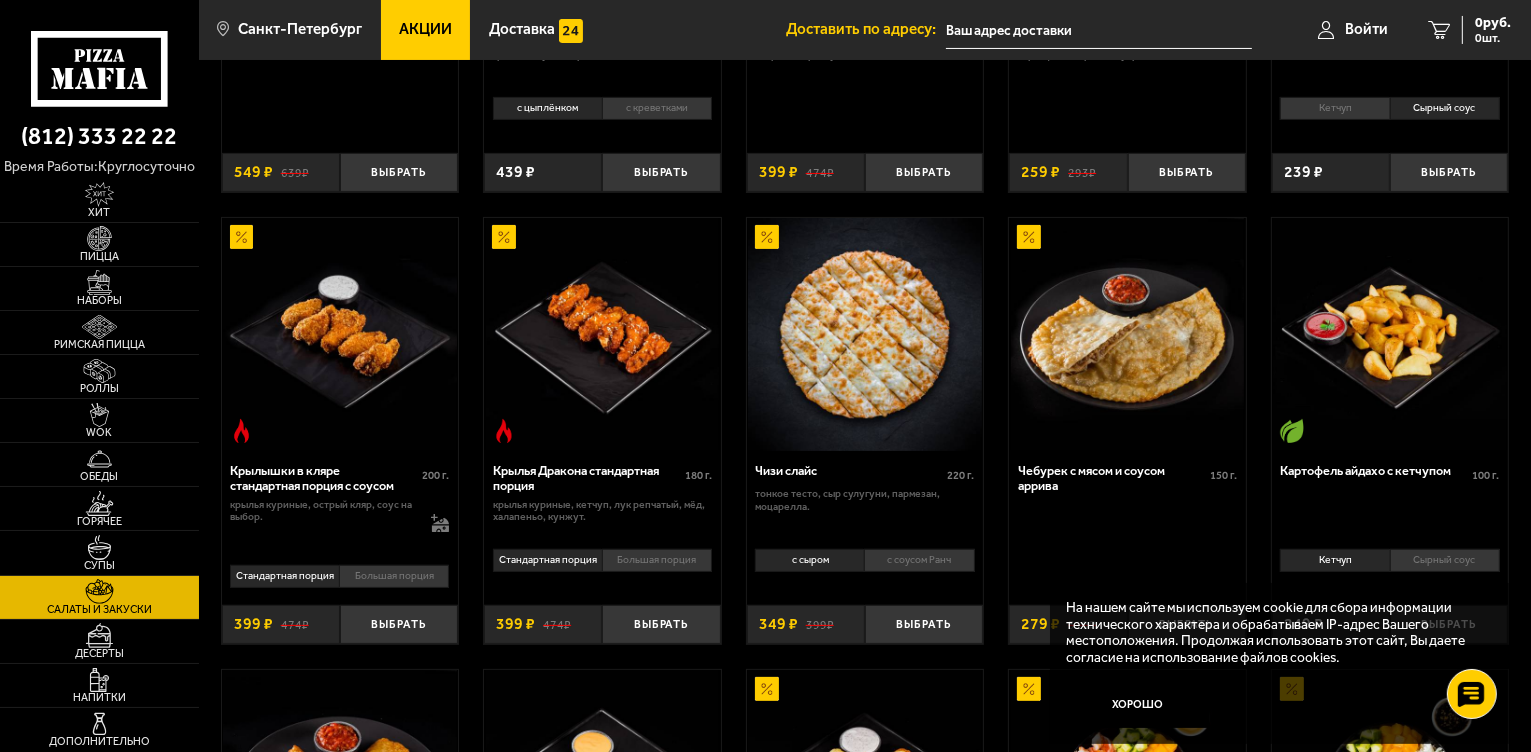 scroll, scrollTop: 600, scrollLeft: 0, axis: vertical 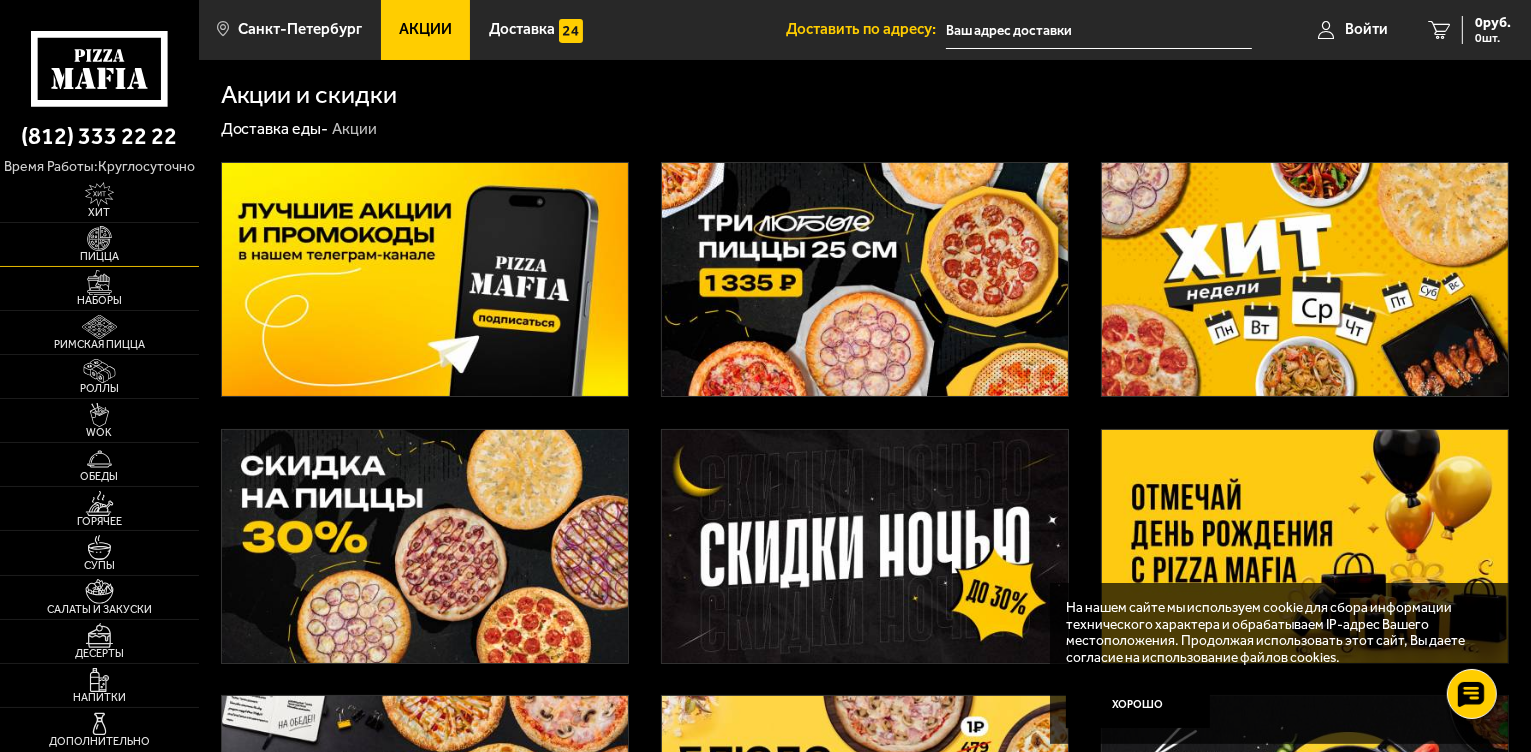 click at bounding box center [99, 238] 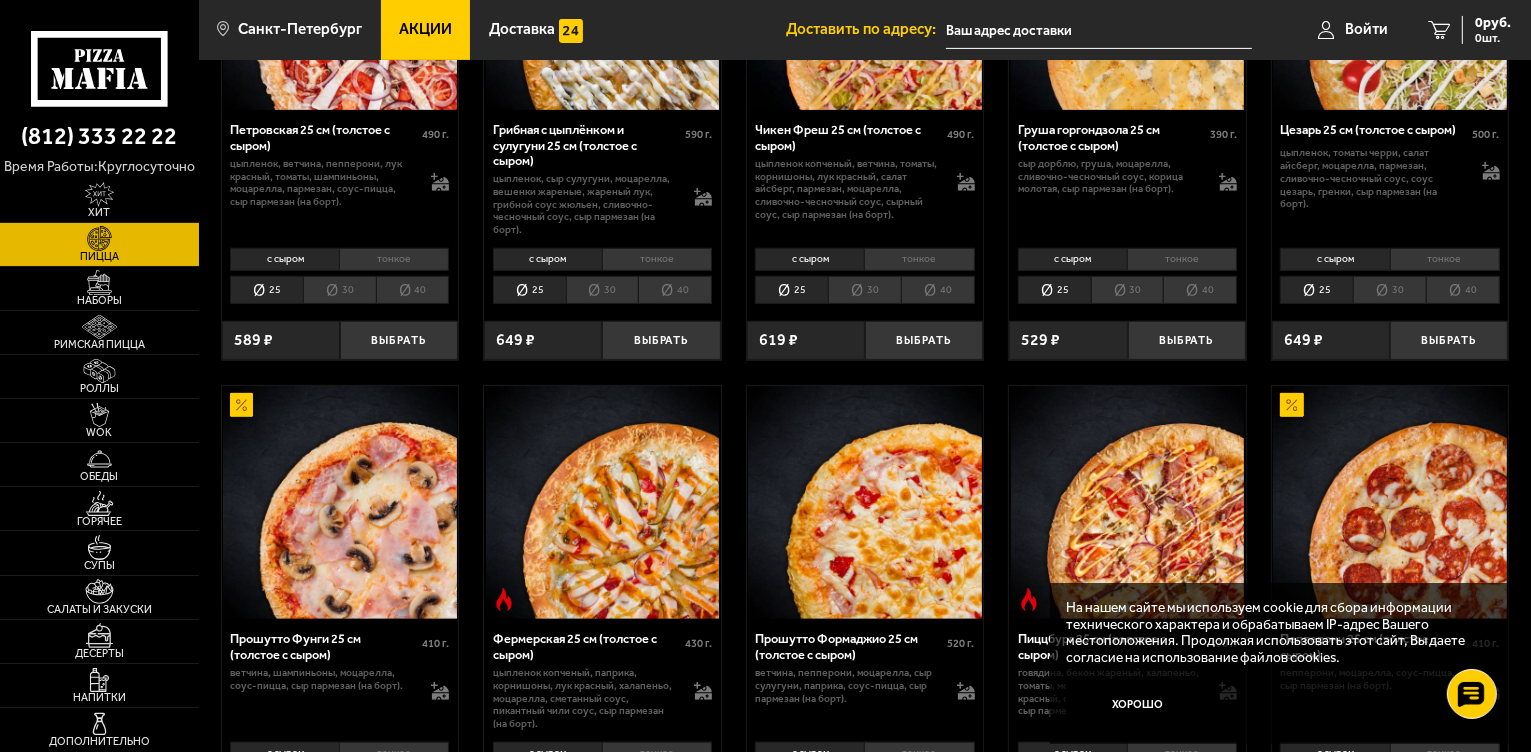 scroll, scrollTop: 1000, scrollLeft: 0, axis: vertical 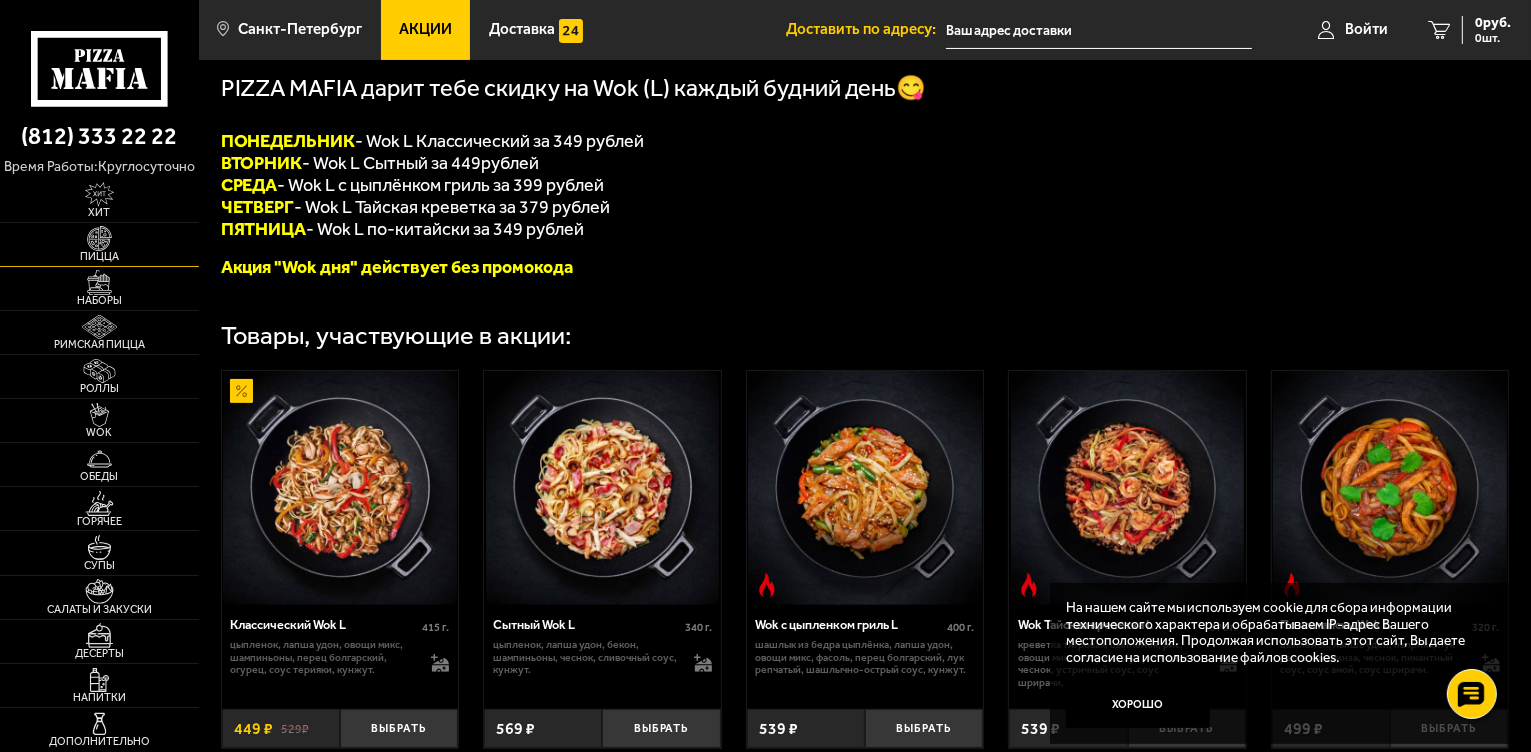 click at bounding box center (99, 238) 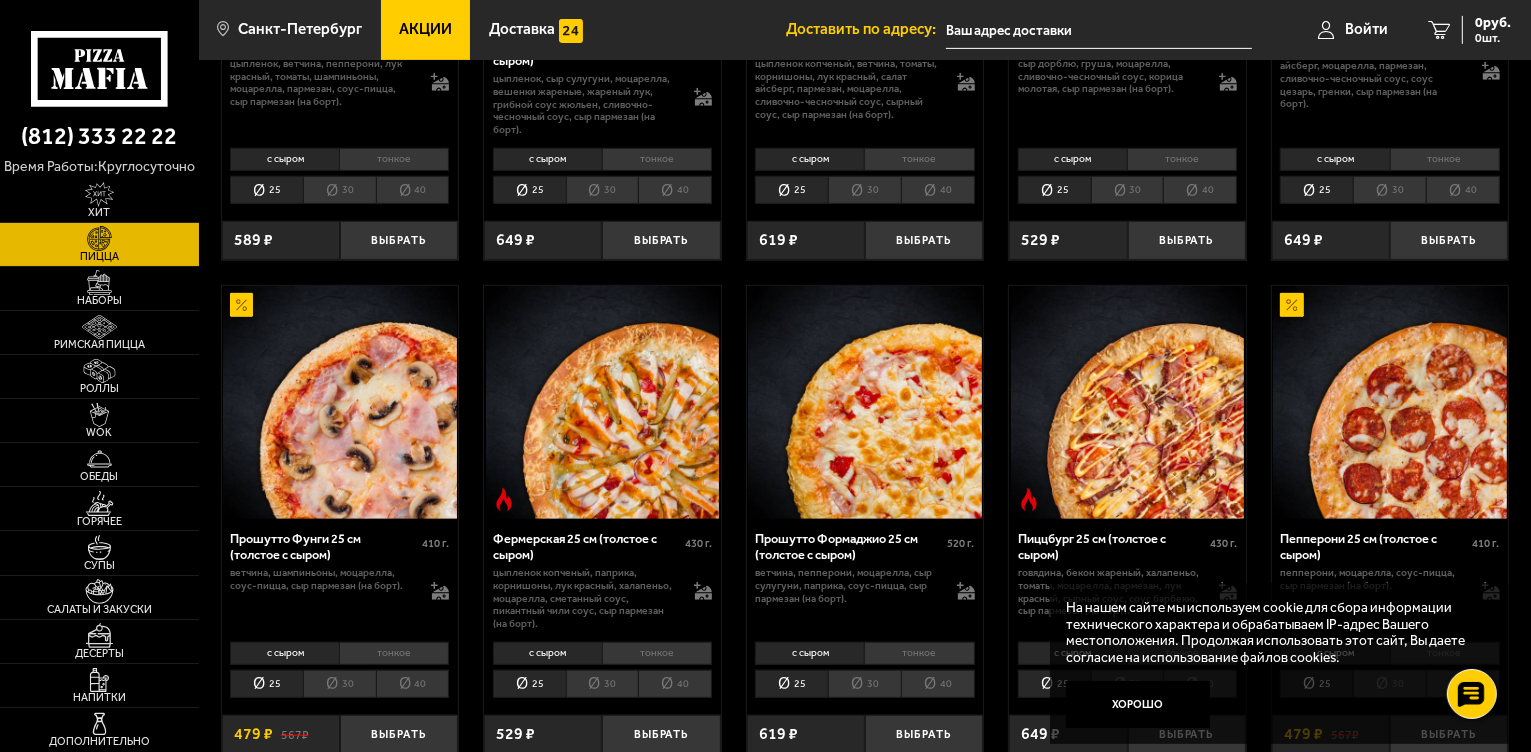 scroll, scrollTop: 1000, scrollLeft: 0, axis: vertical 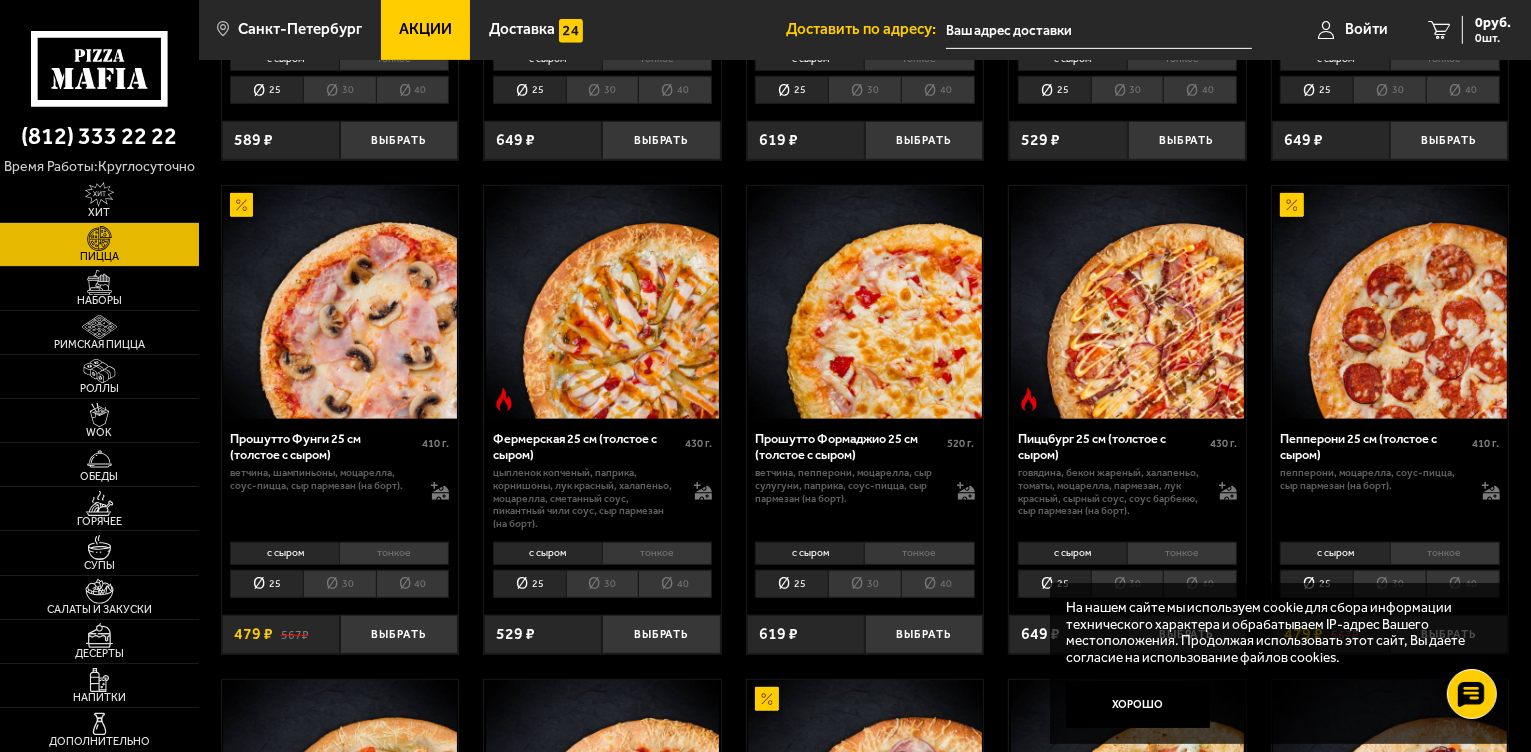 click on "тонкое" at bounding box center [657, 553] 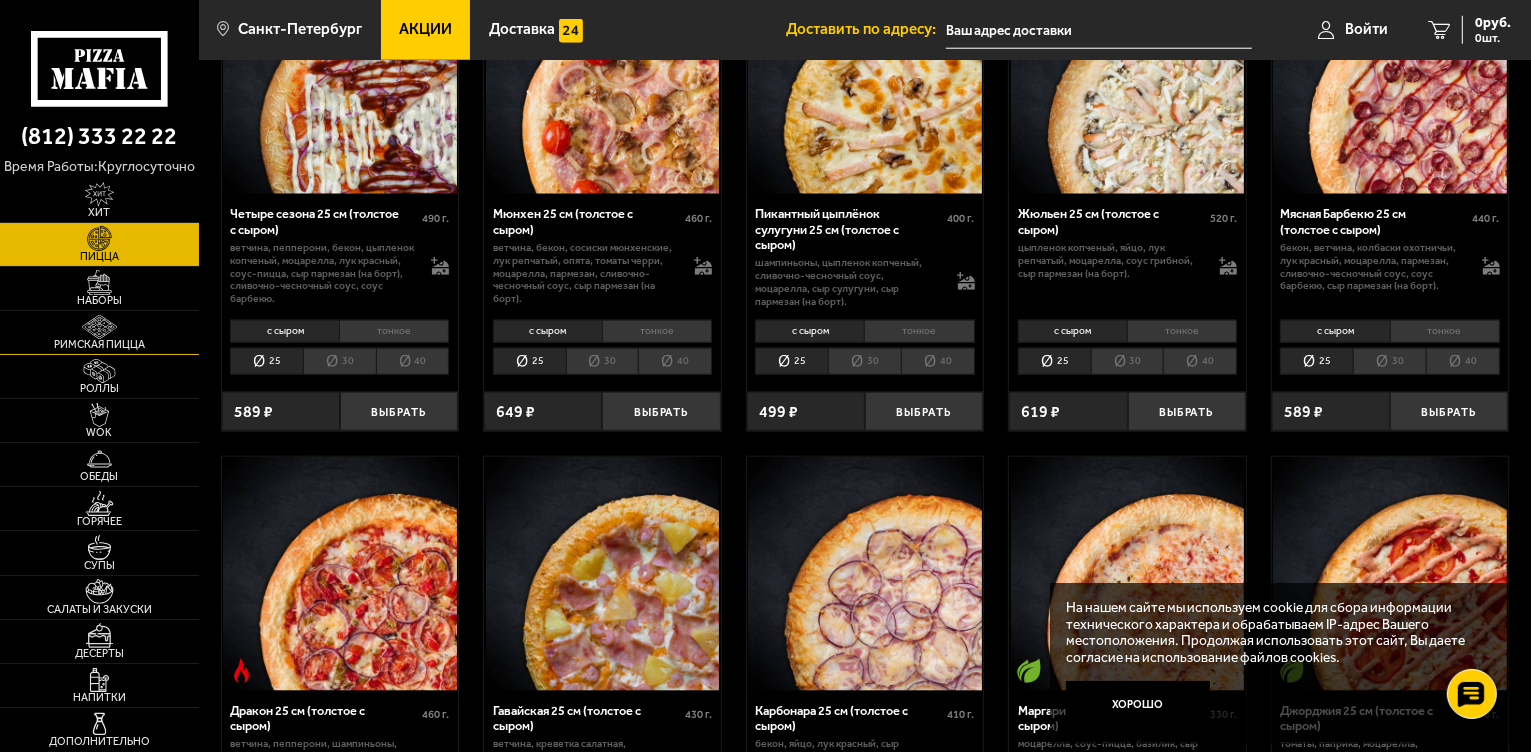 scroll, scrollTop: 2100, scrollLeft: 0, axis: vertical 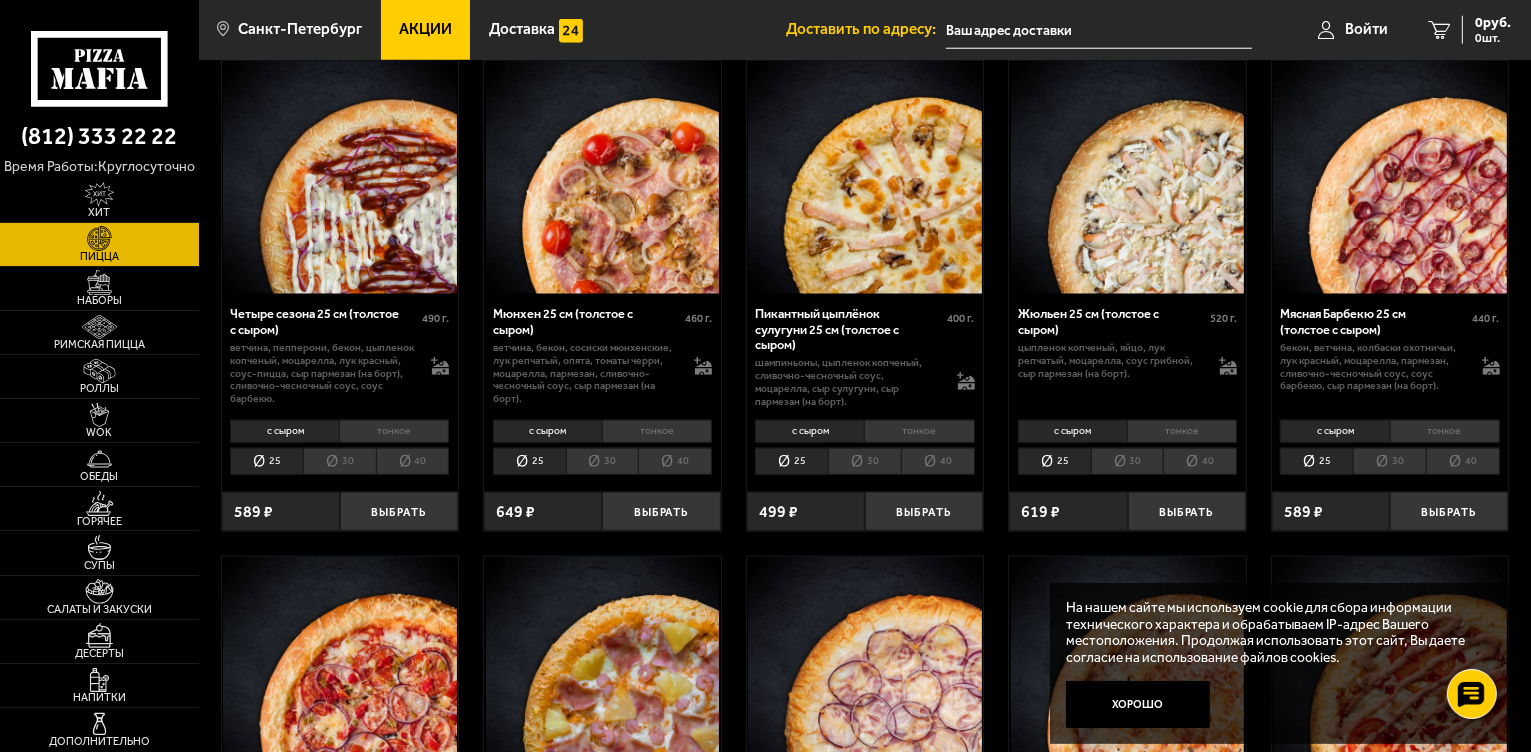 click on "тонкое" at bounding box center [1182, 431] 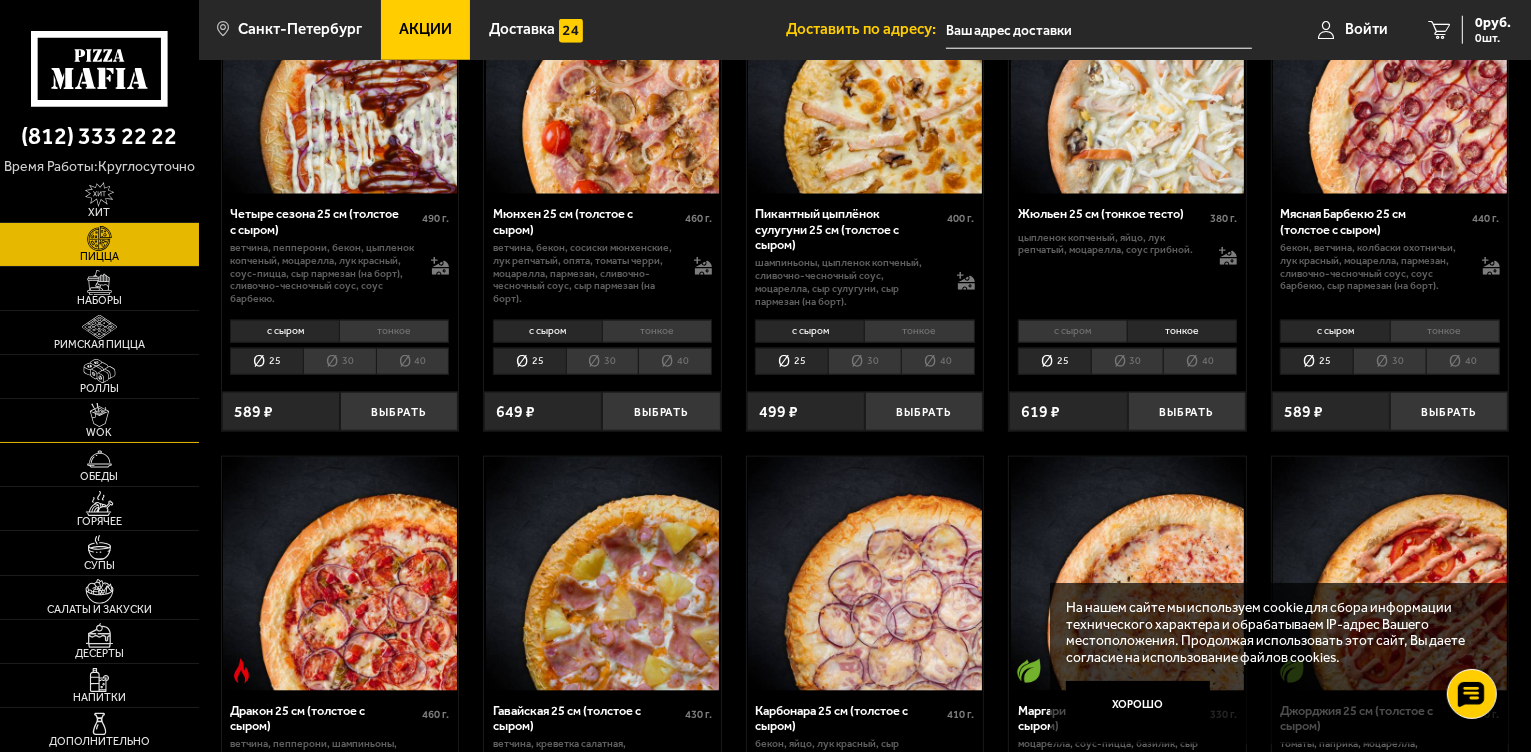 scroll, scrollTop: 2400, scrollLeft: 0, axis: vertical 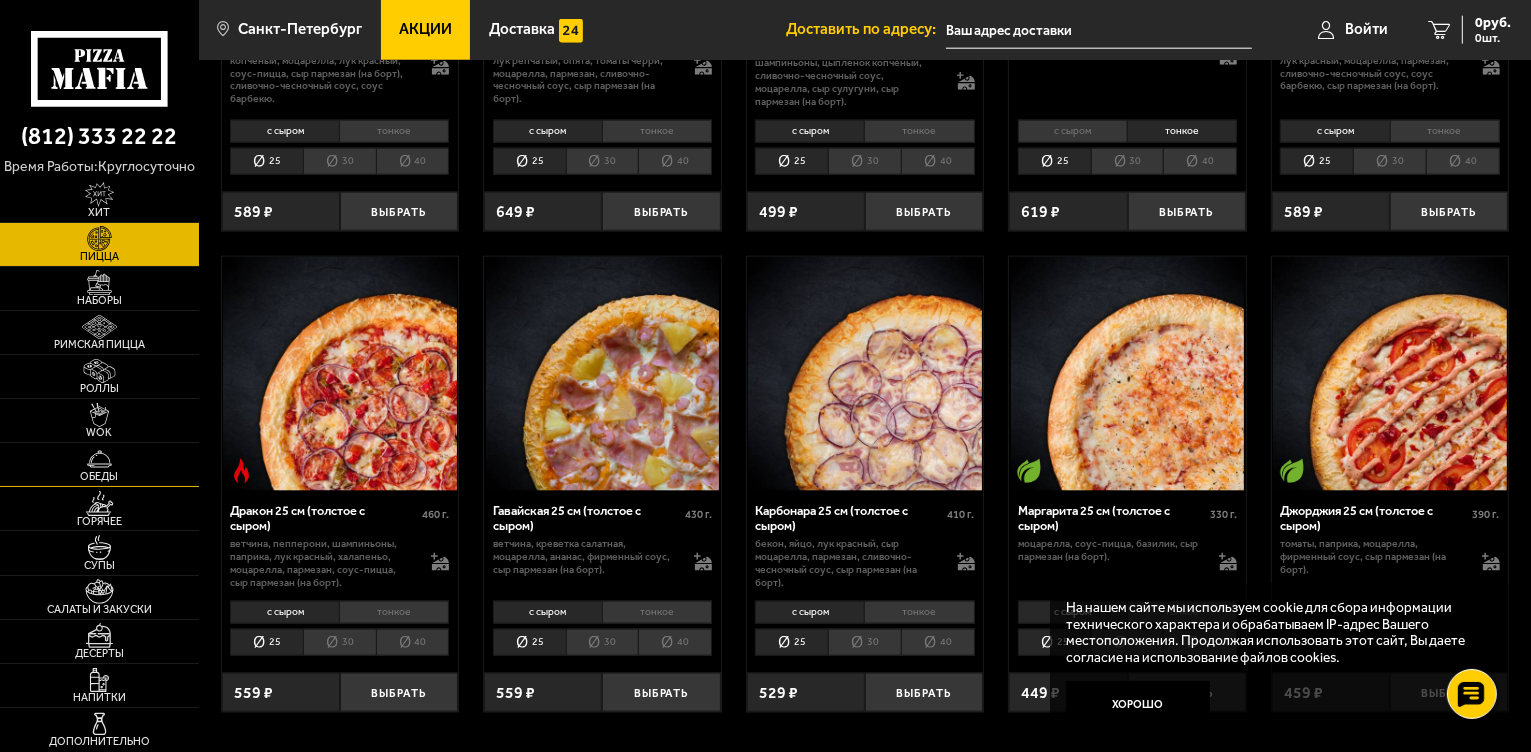 click at bounding box center [99, 459] 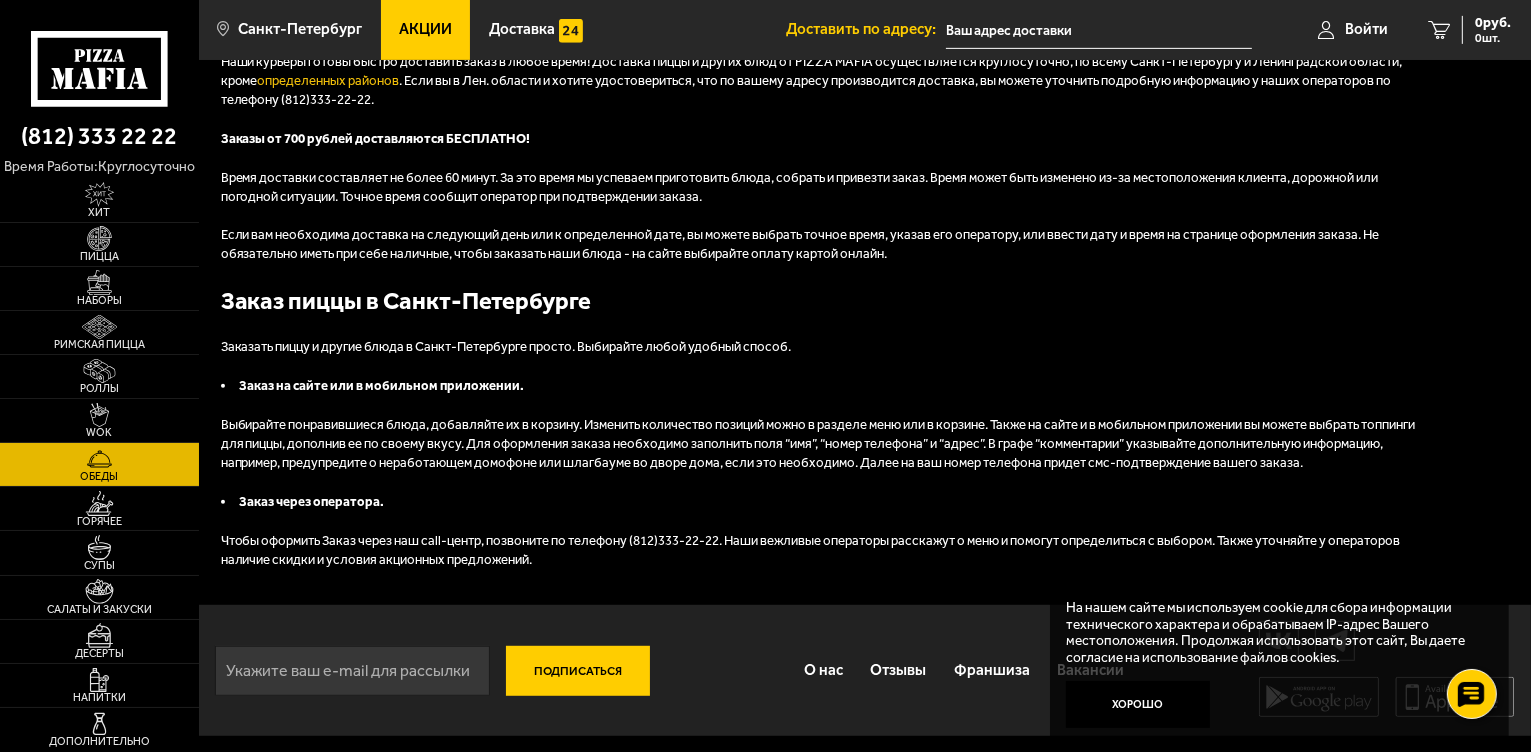 scroll, scrollTop: 0, scrollLeft: 0, axis: both 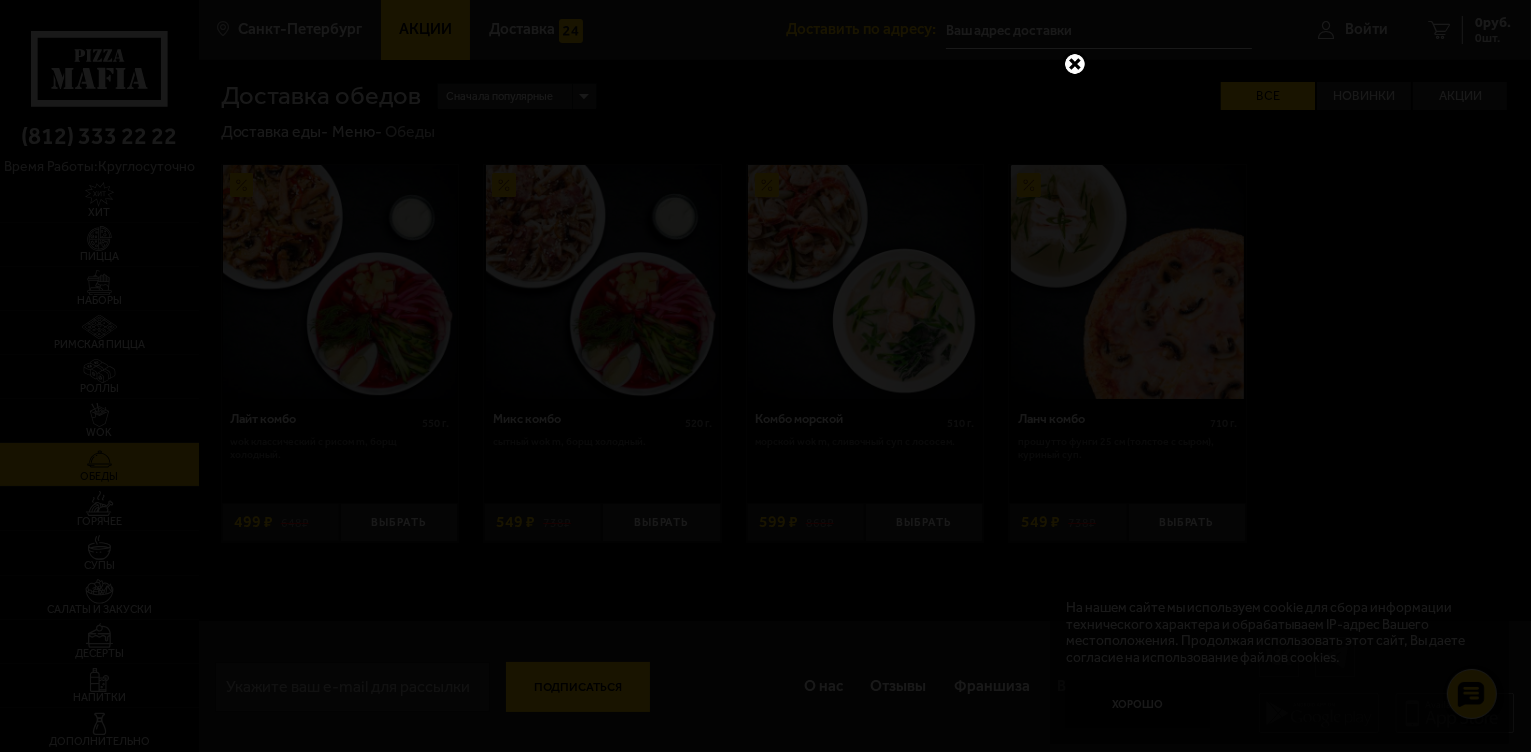 click at bounding box center [1075, 64] 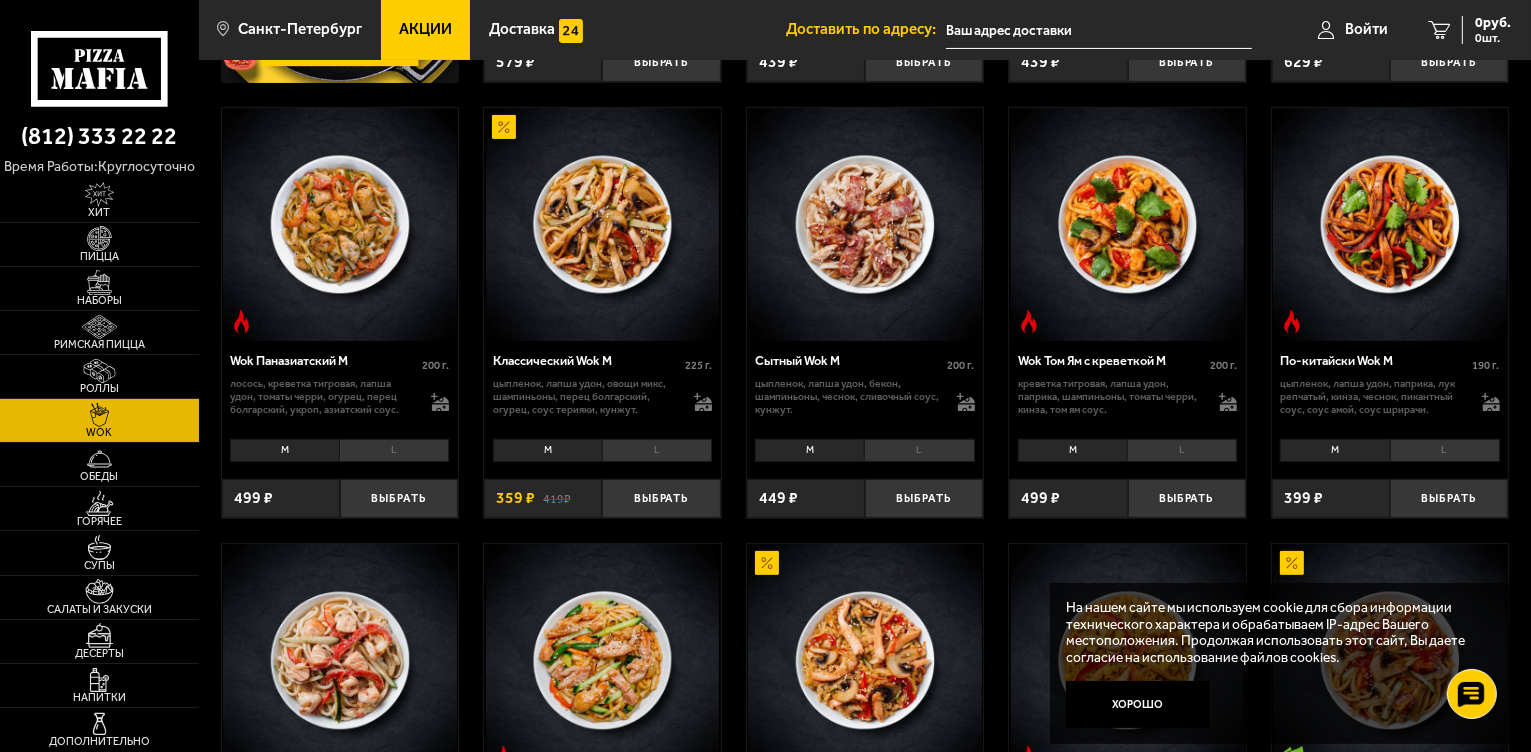 scroll, scrollTop: 600, scrollLeft: 0, axis: vertical 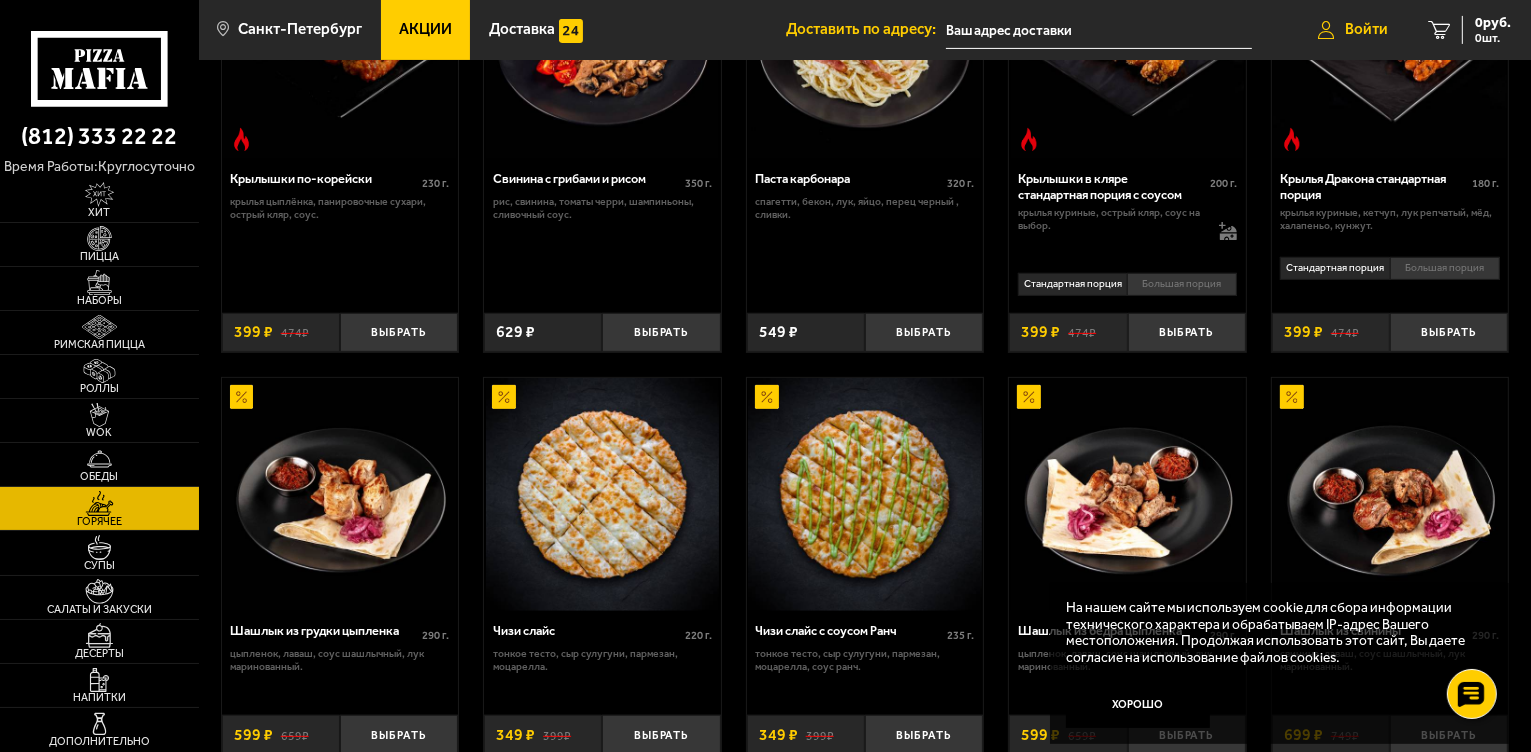 click on "Войти" at bounding box center (1366, 29) 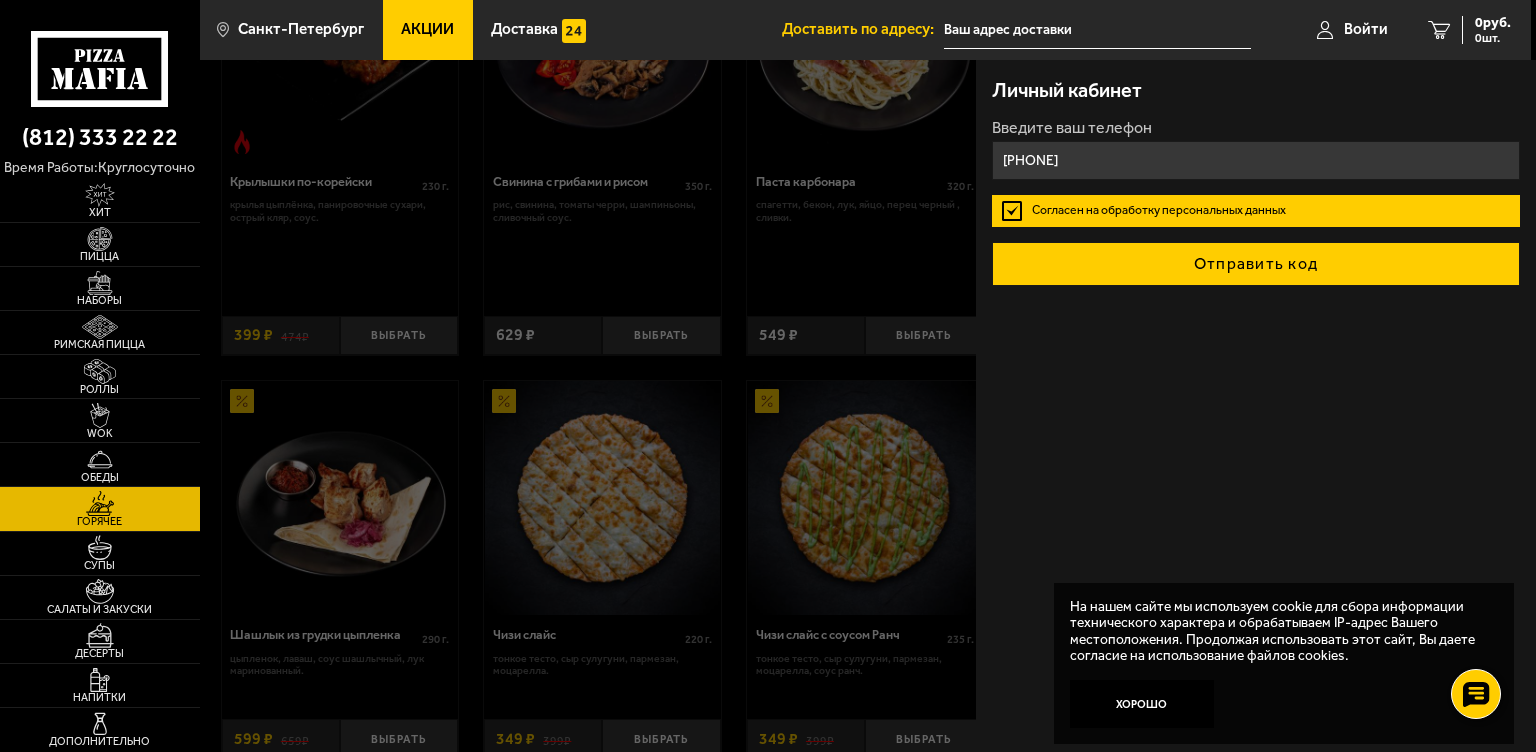 type on "[PHONE]" 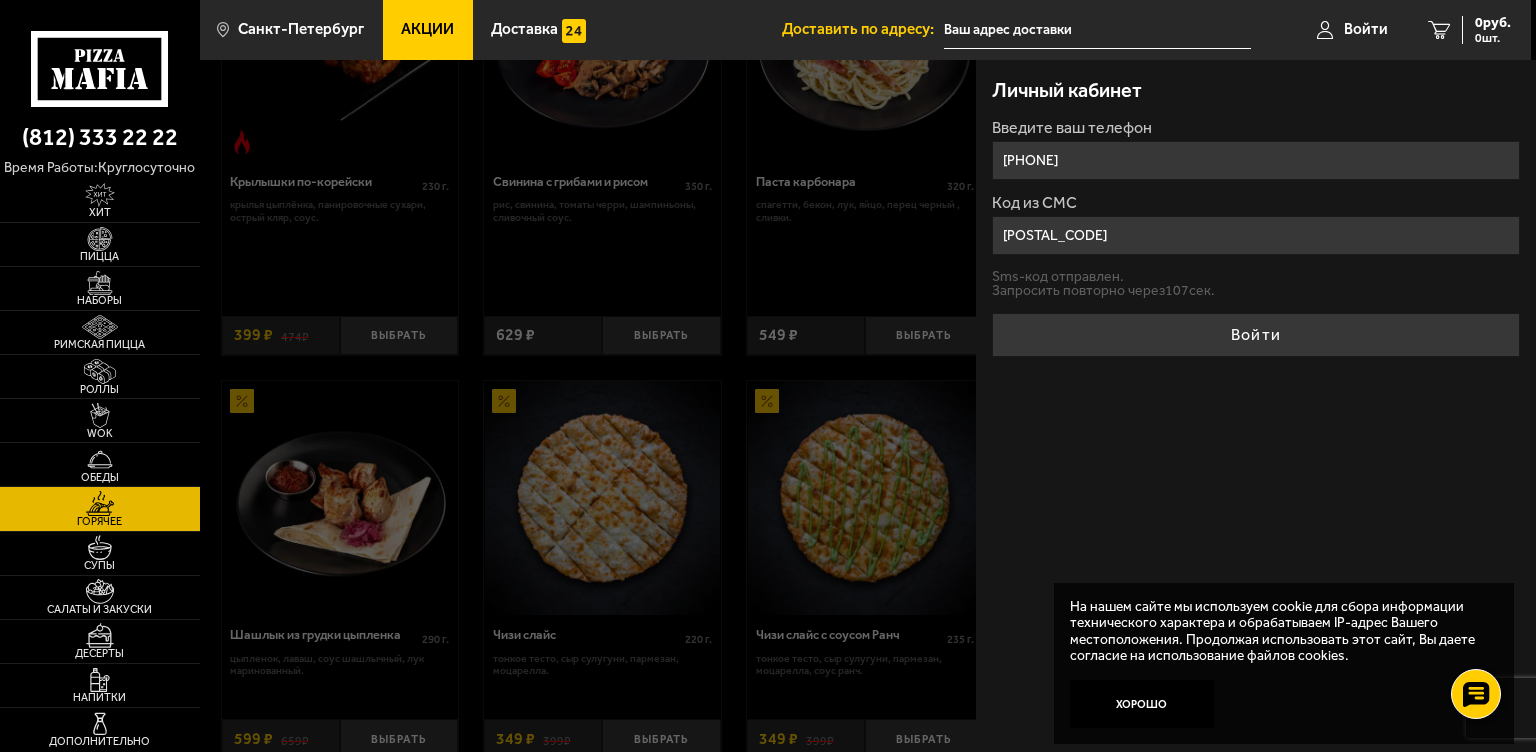 type on "170877" 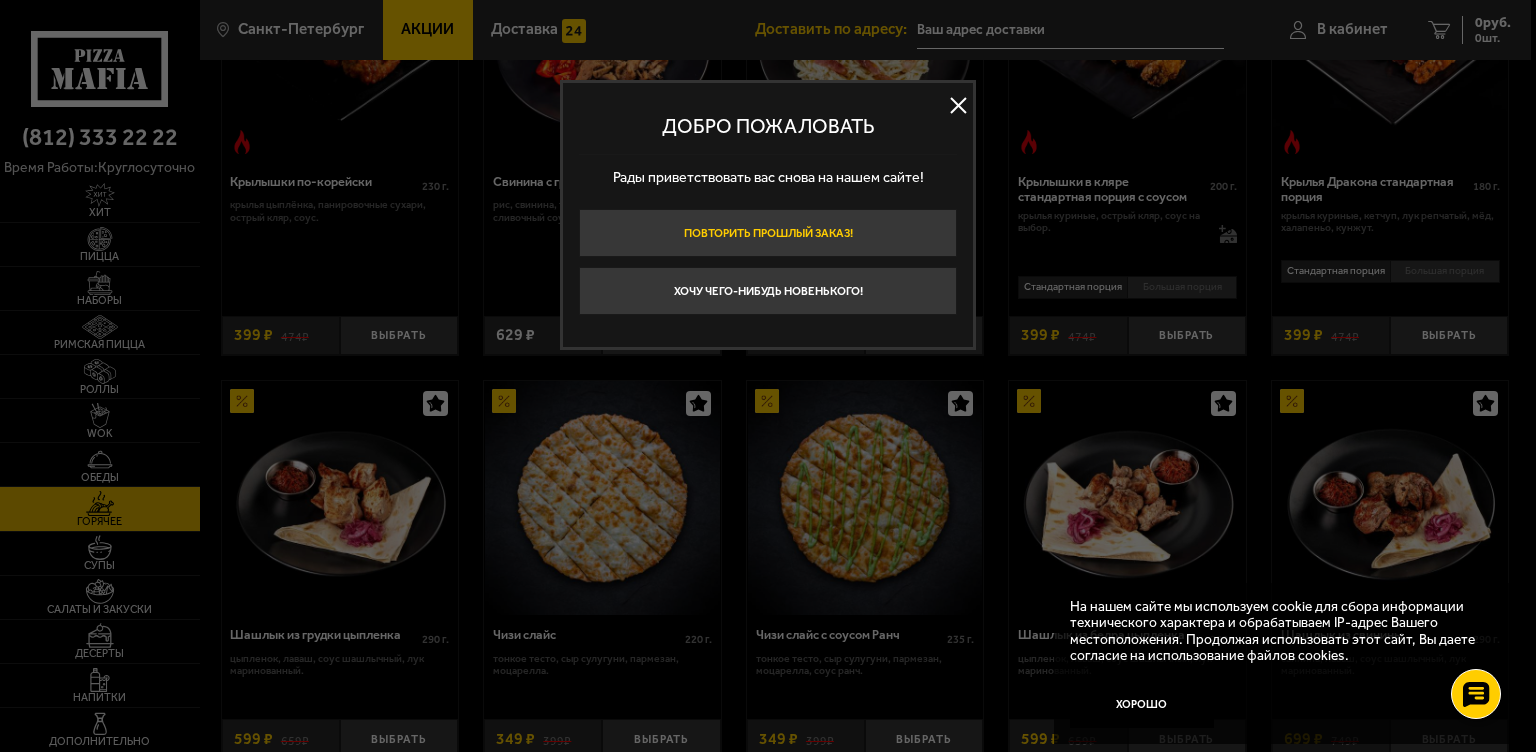 click on "Повторить прошлый заказ!" at bounding box center [768, 233] 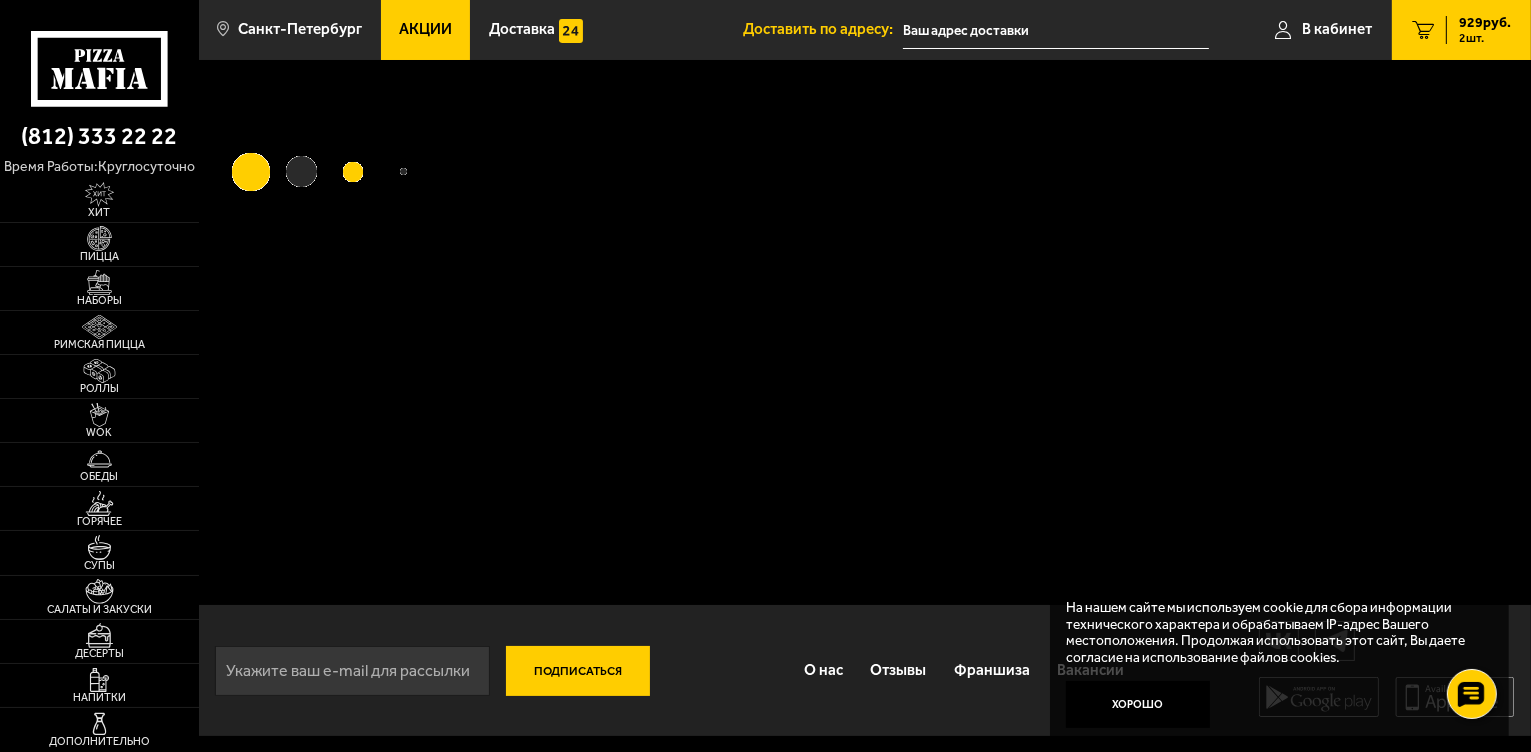 scroll, scrollTop: 0, scrollLeft: 0, axis: both 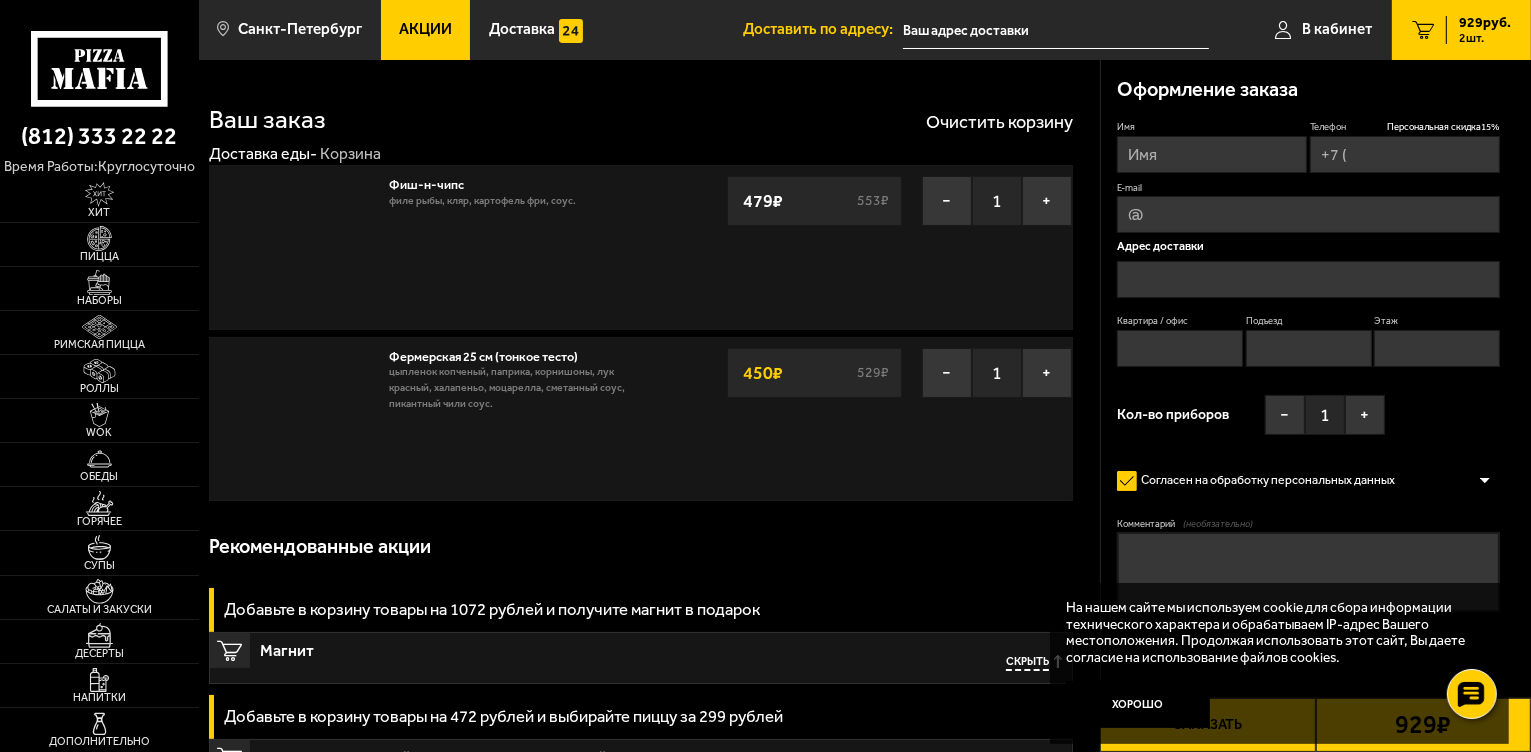 type on "+7 (921) 750-71-15" 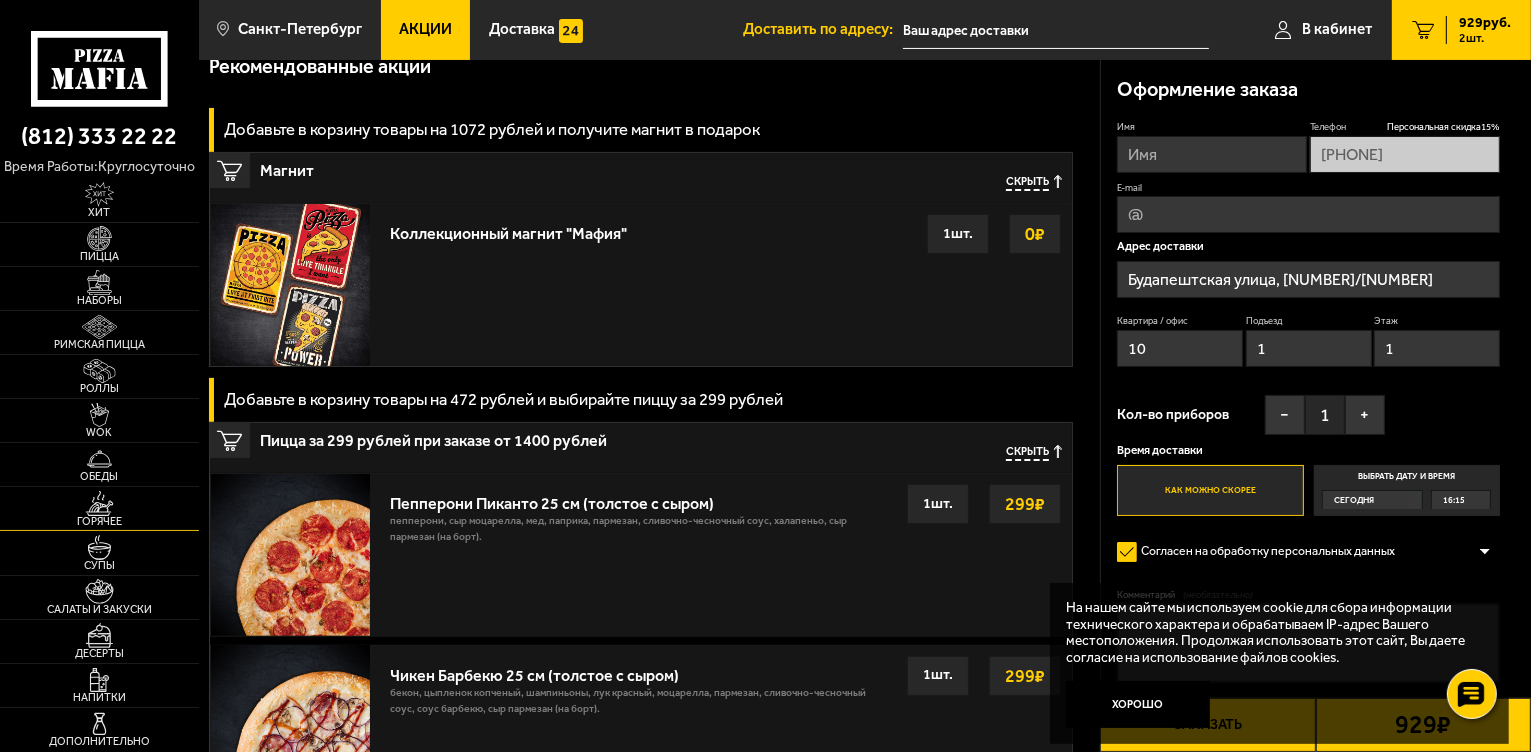 scroll, scrollTop: 0, scrollLeft: 0, axis: both 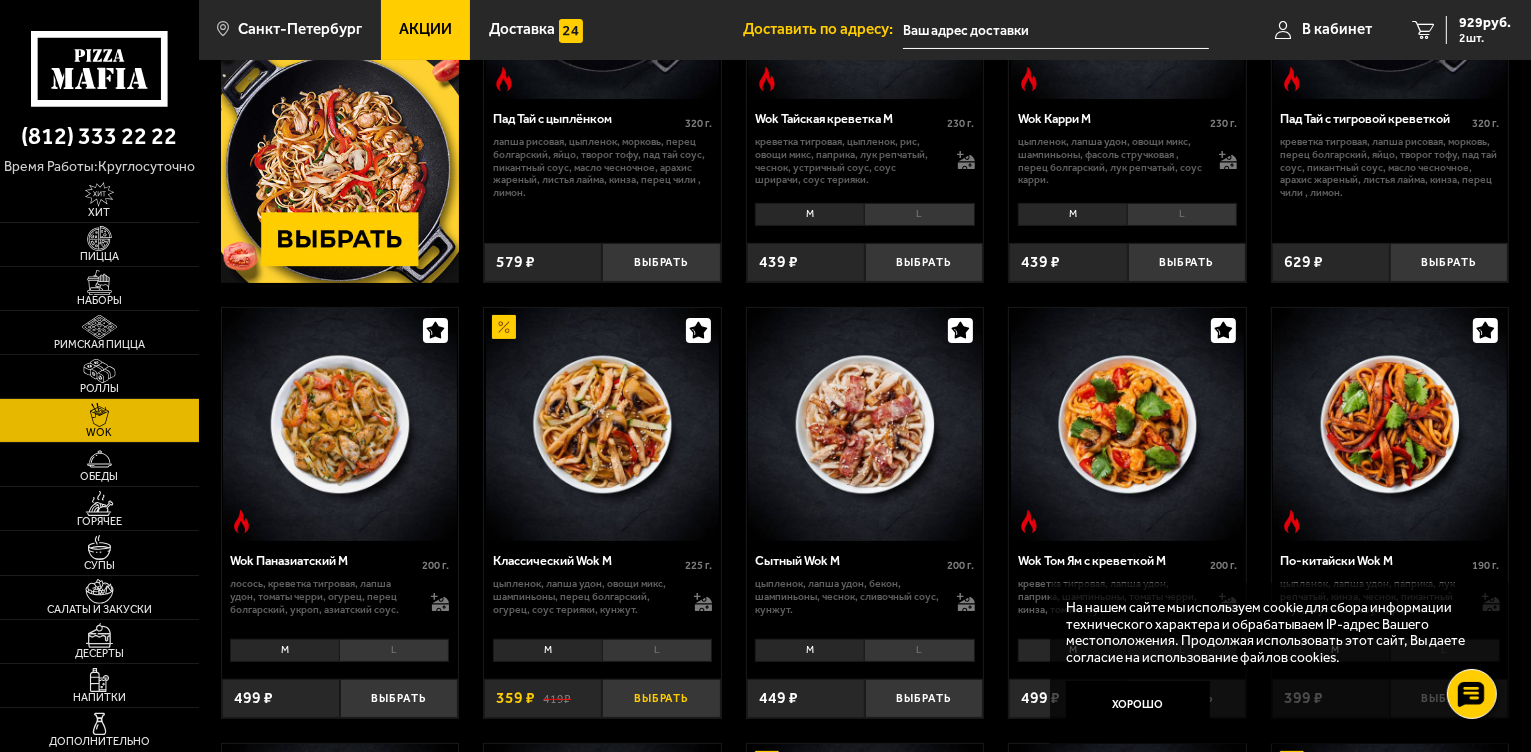 click on "Выбрать" at bounding box center (661, 698) 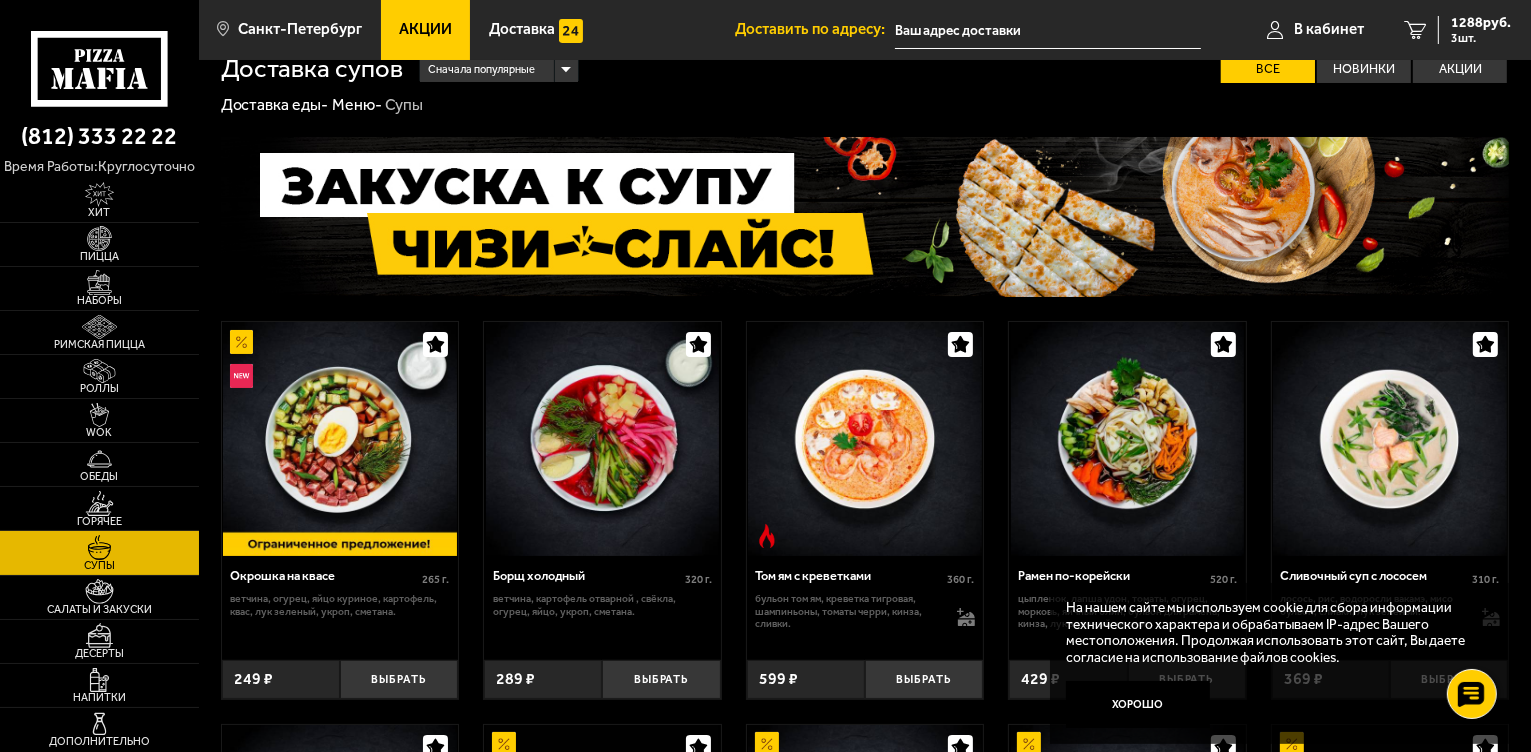 scroll, scrollTop: 0, scrollLeft: 0, axis: both 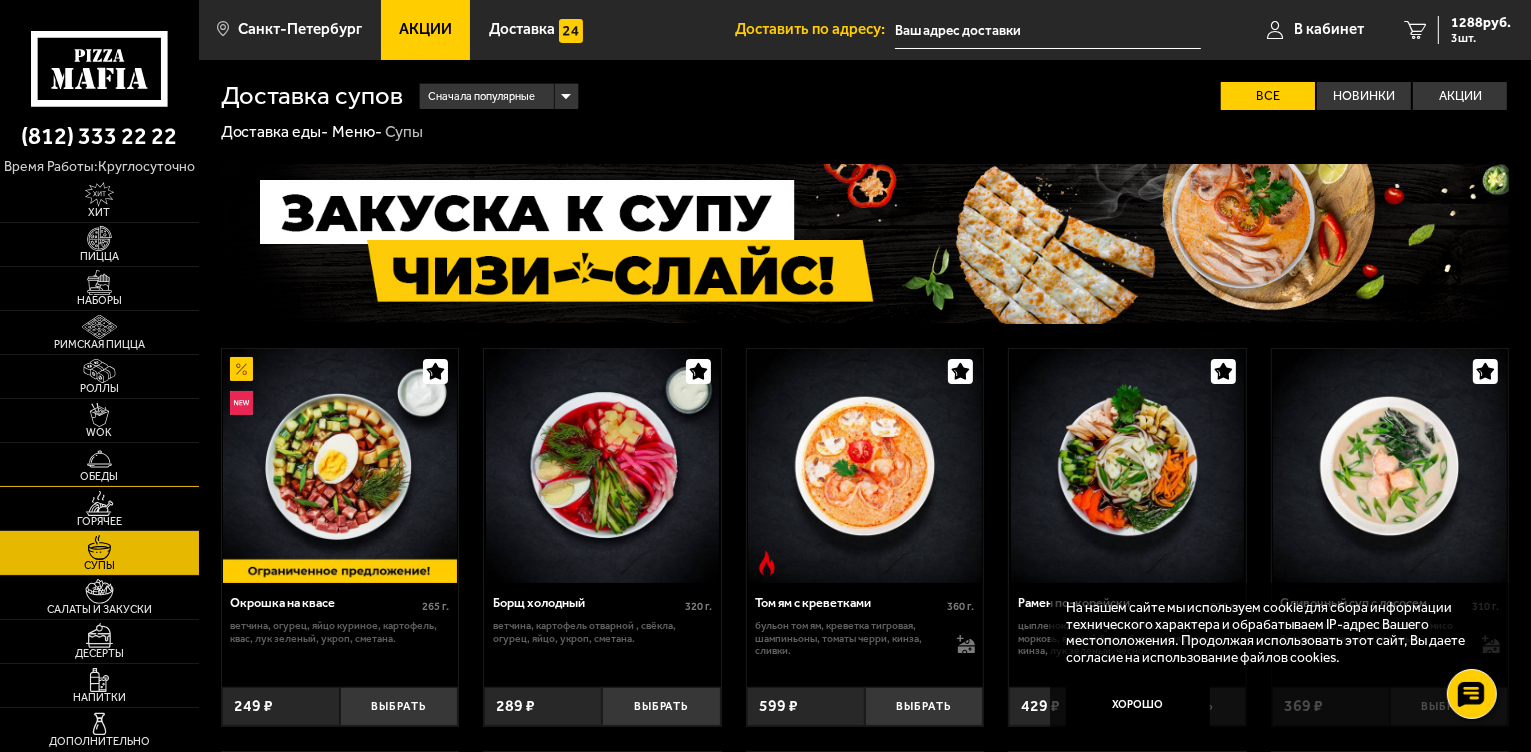 click at bounding box center [99, 459] 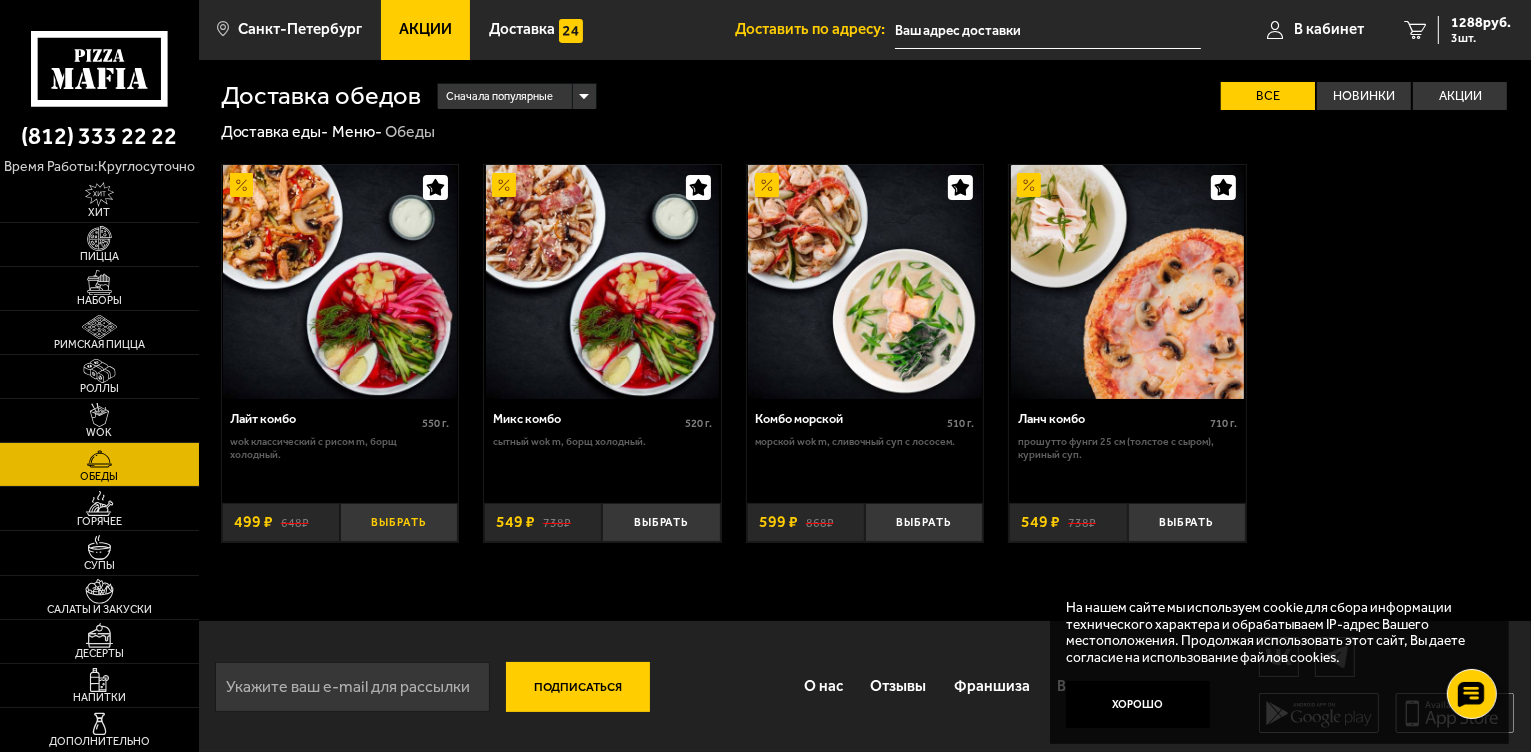 click on "Выбрать" at bounding box center [399, 522] 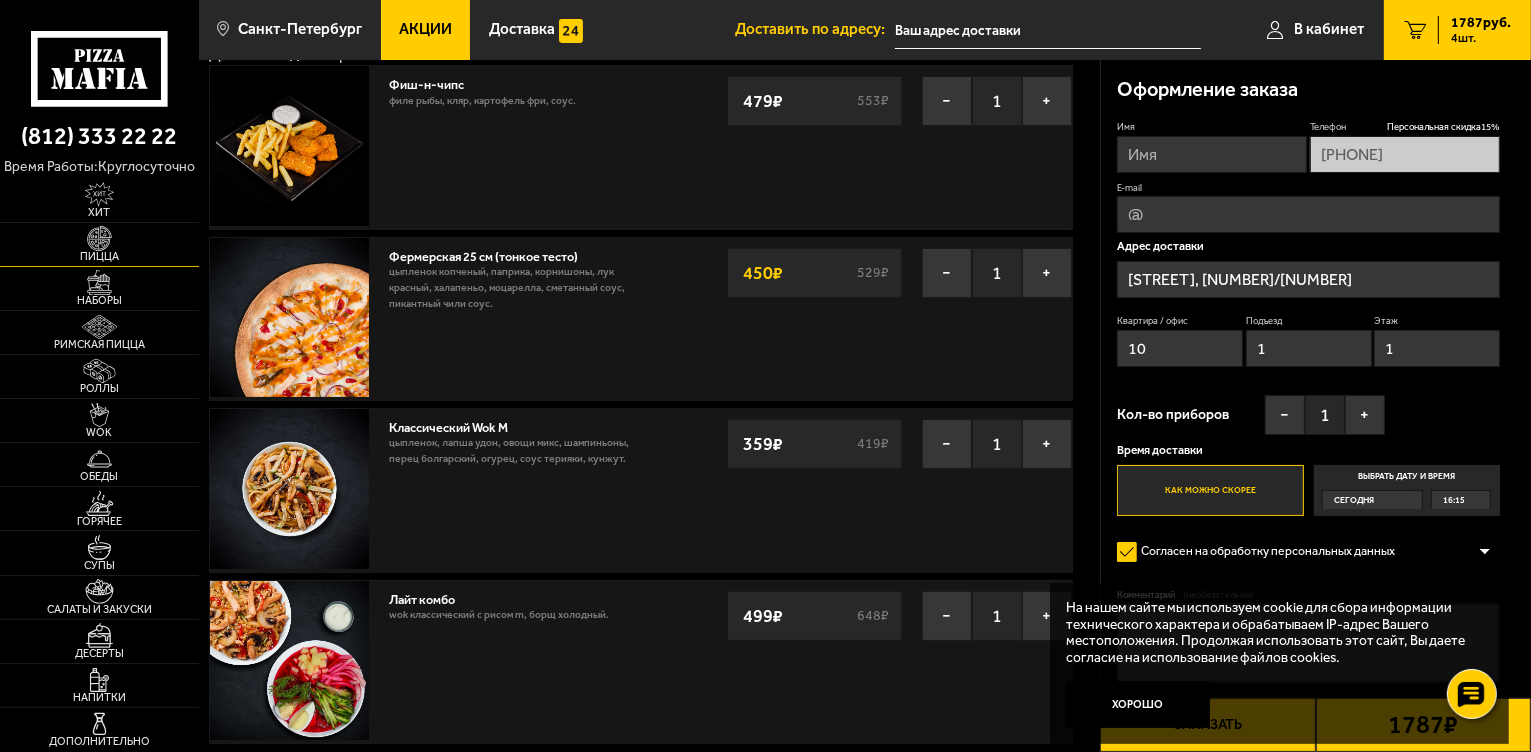 scroll, scrollTop: 200, scrollLeft: 0, axis: vertical 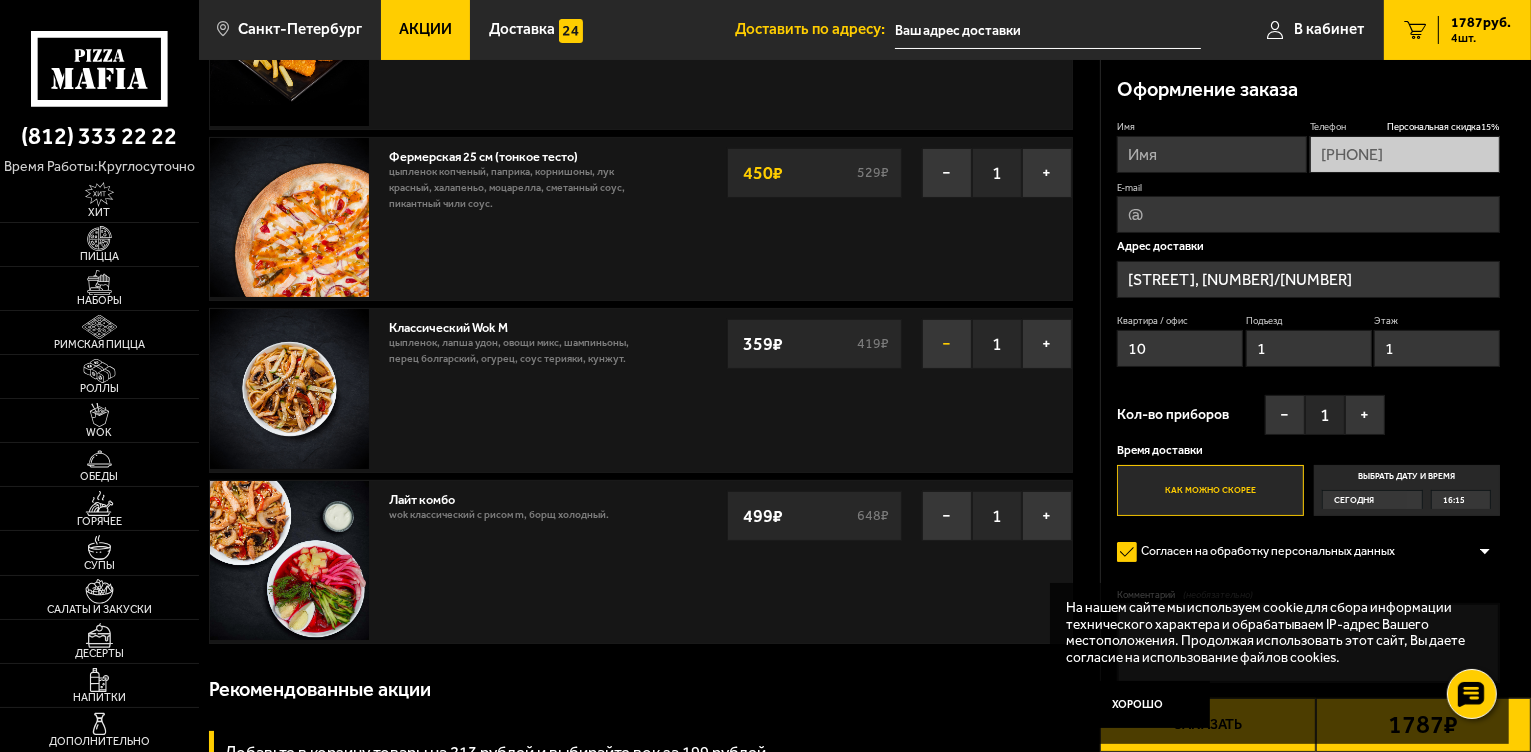 click on "−" at bounding box center (947, 344) 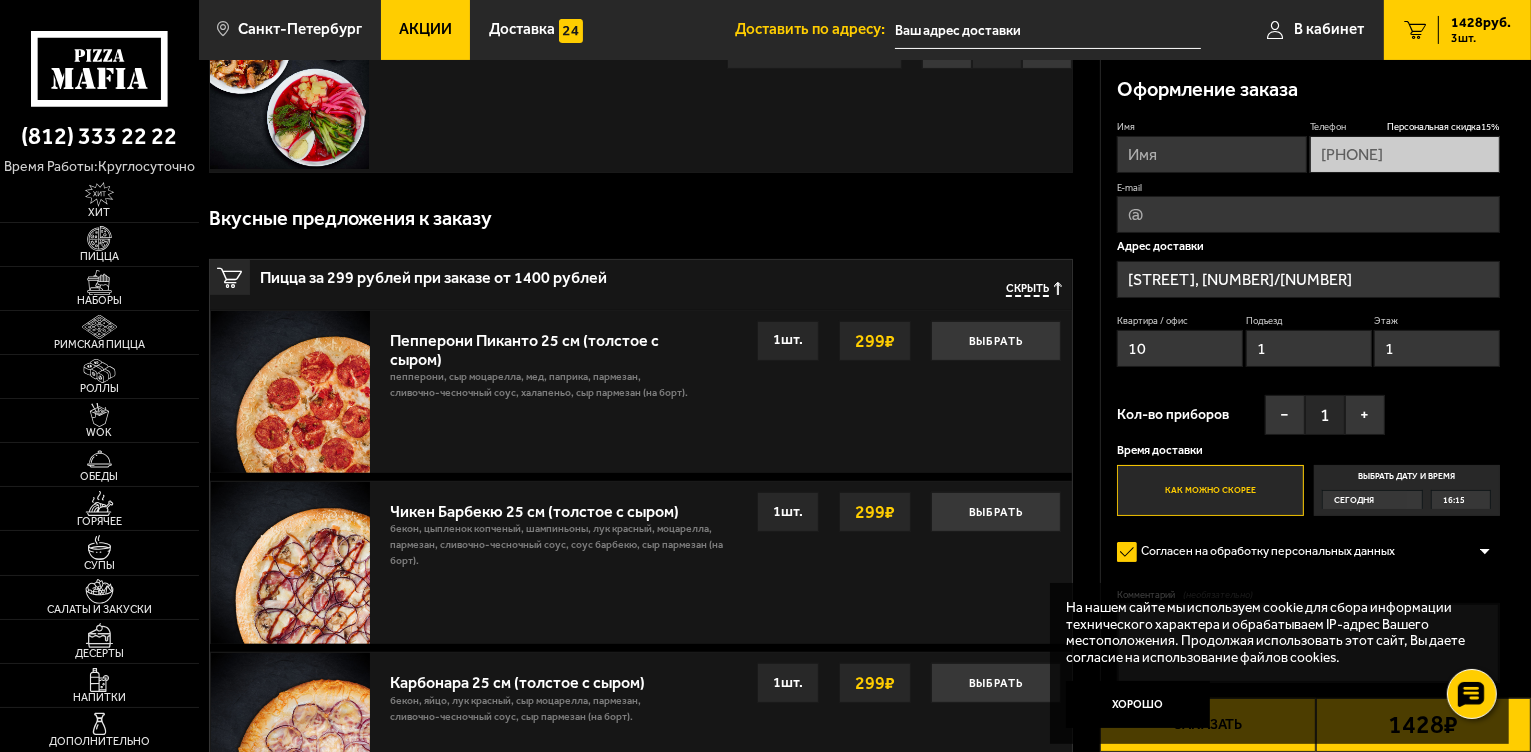 scroll, scrollTop: 700, scrollLeft: 0, axis: vertical 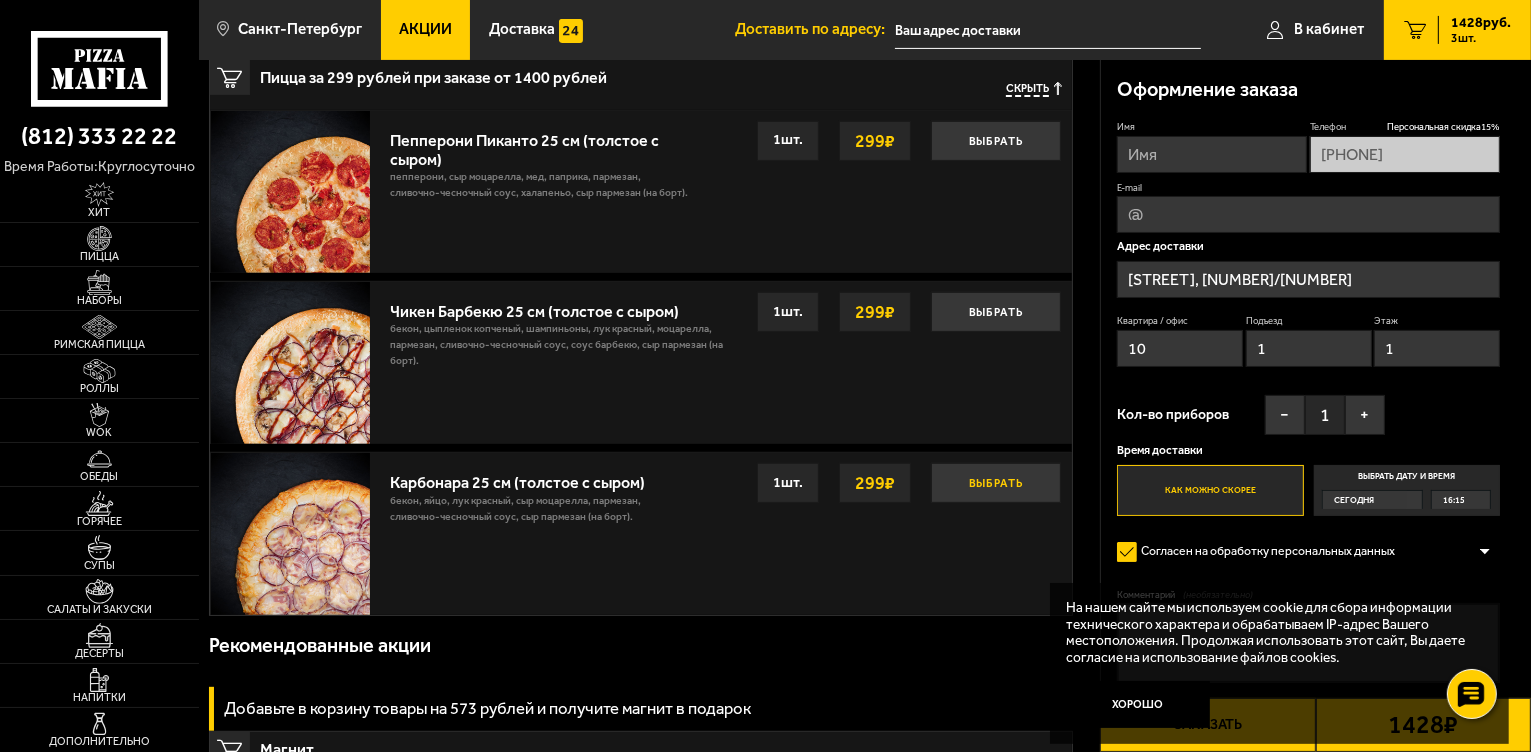 click on "Выбрать" at bounding box center (996, 483) 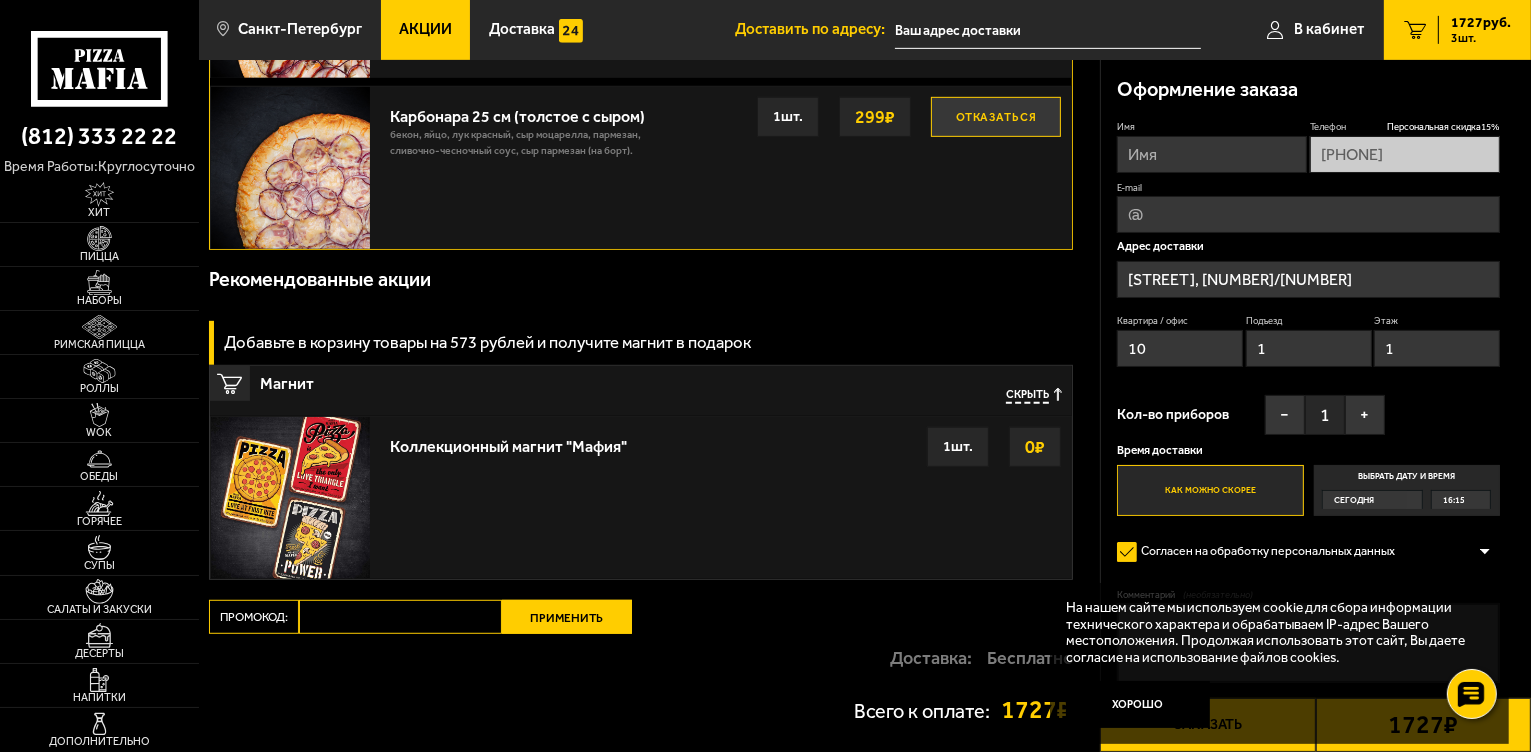 scroll, scrollTop: 976, scrollLeft: 0, axis: vertical 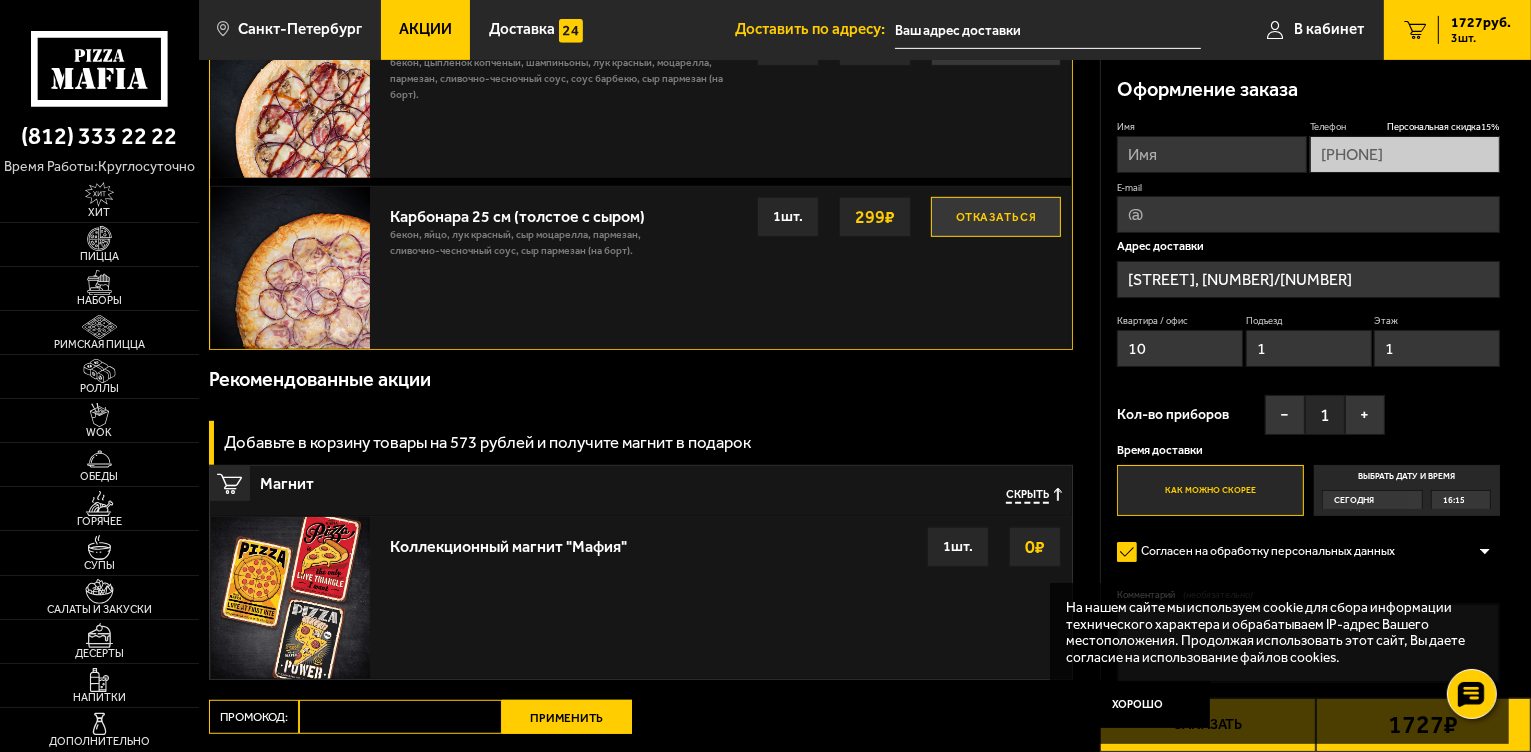 click on "Имя" at bounding box center (1212, 154) 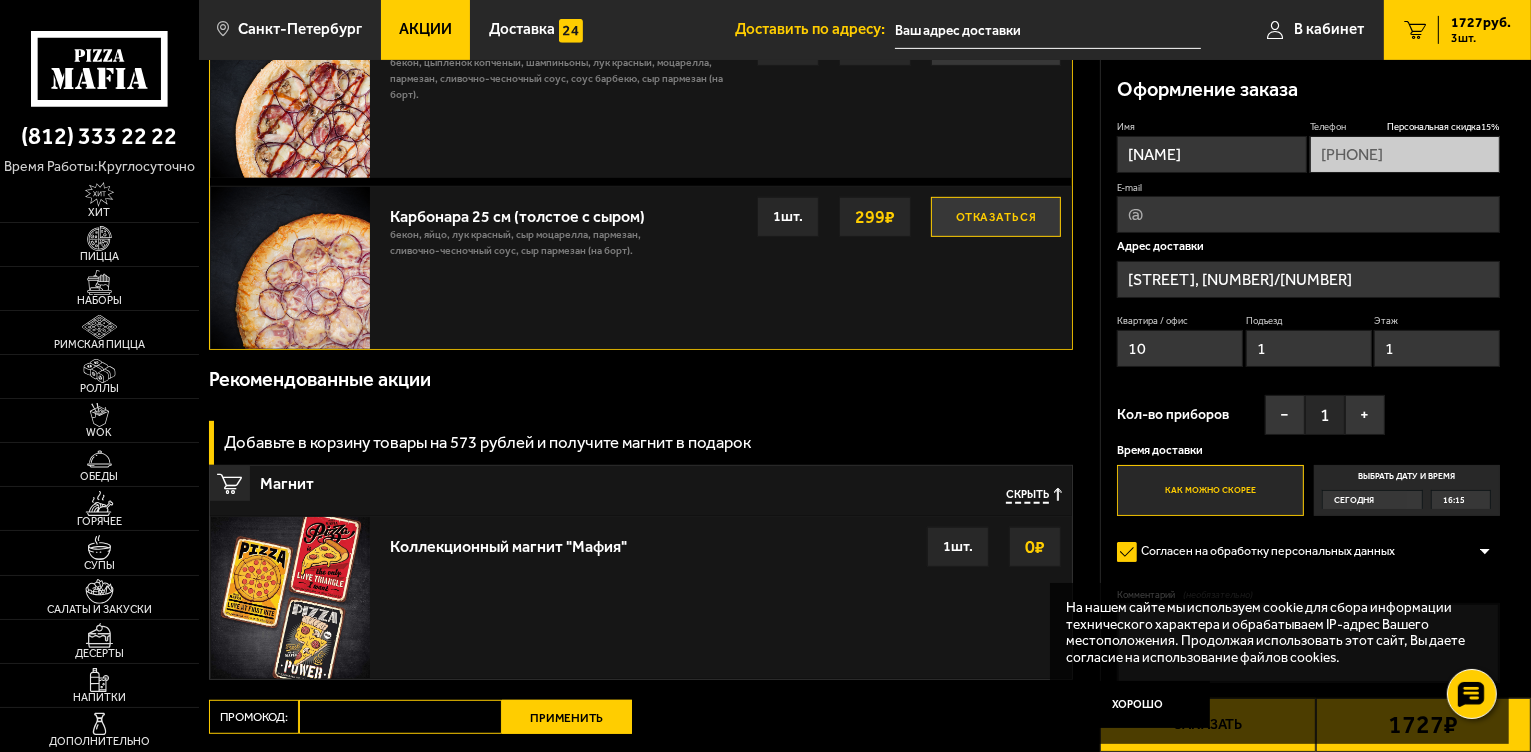 type on "Татьяна" 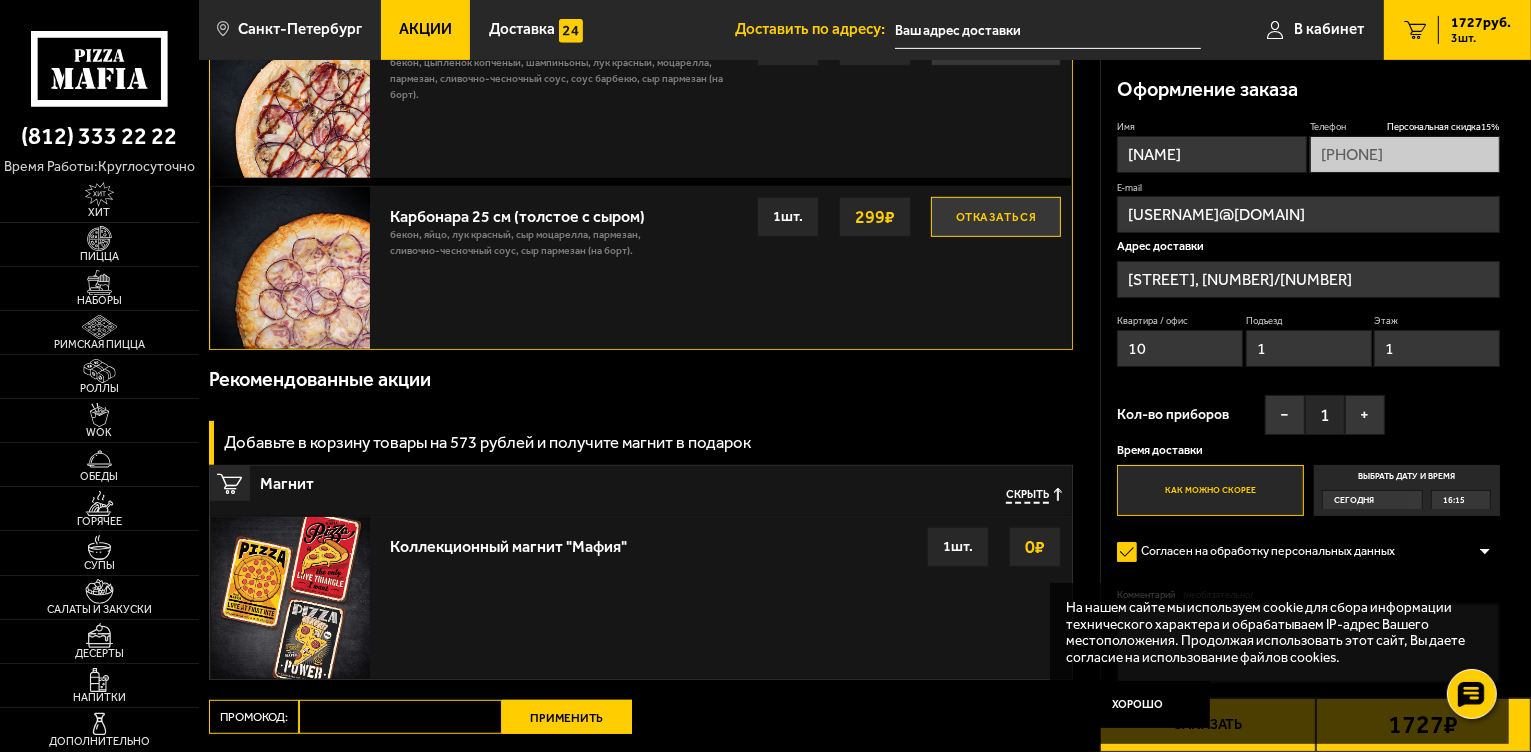 type on "tv1771@mail.ru" 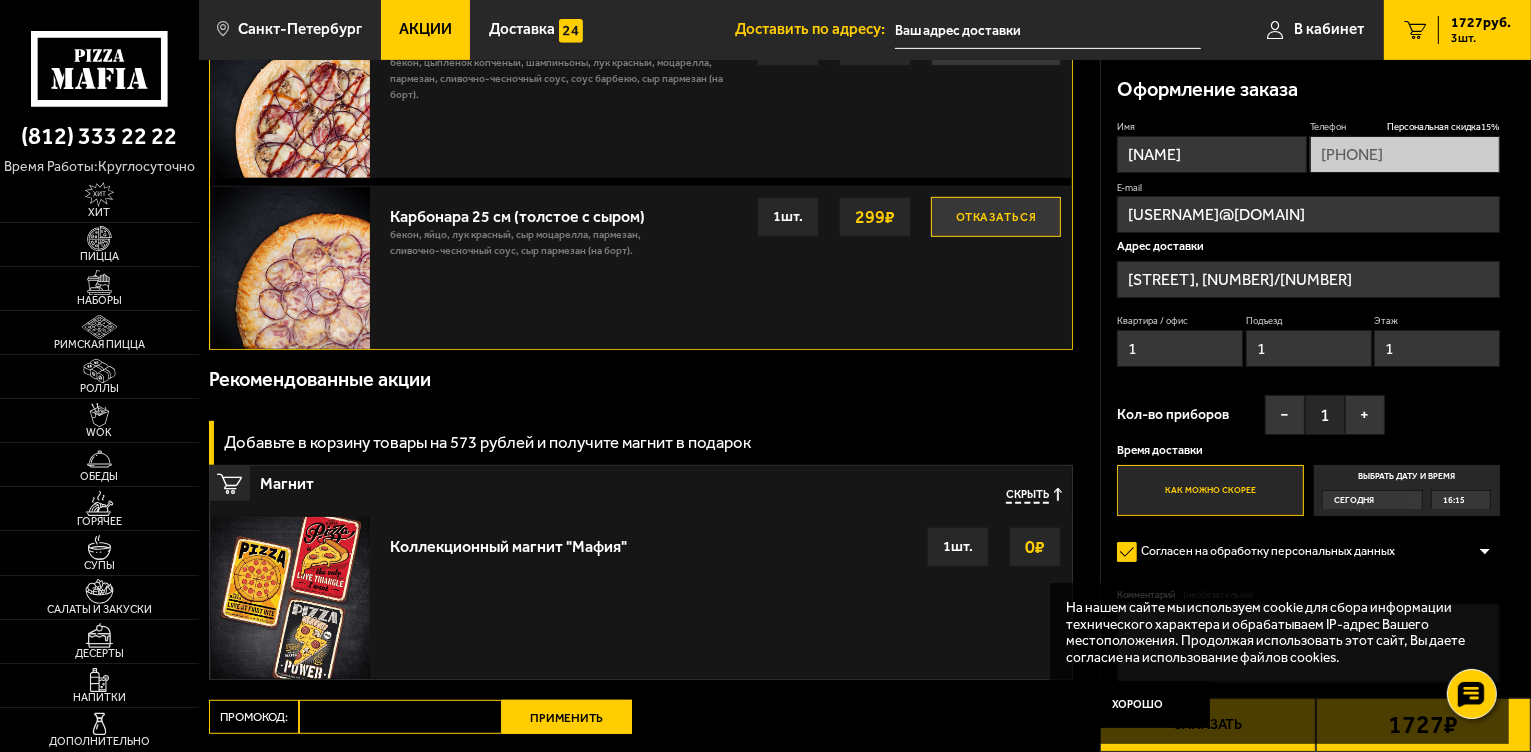 type on "1" 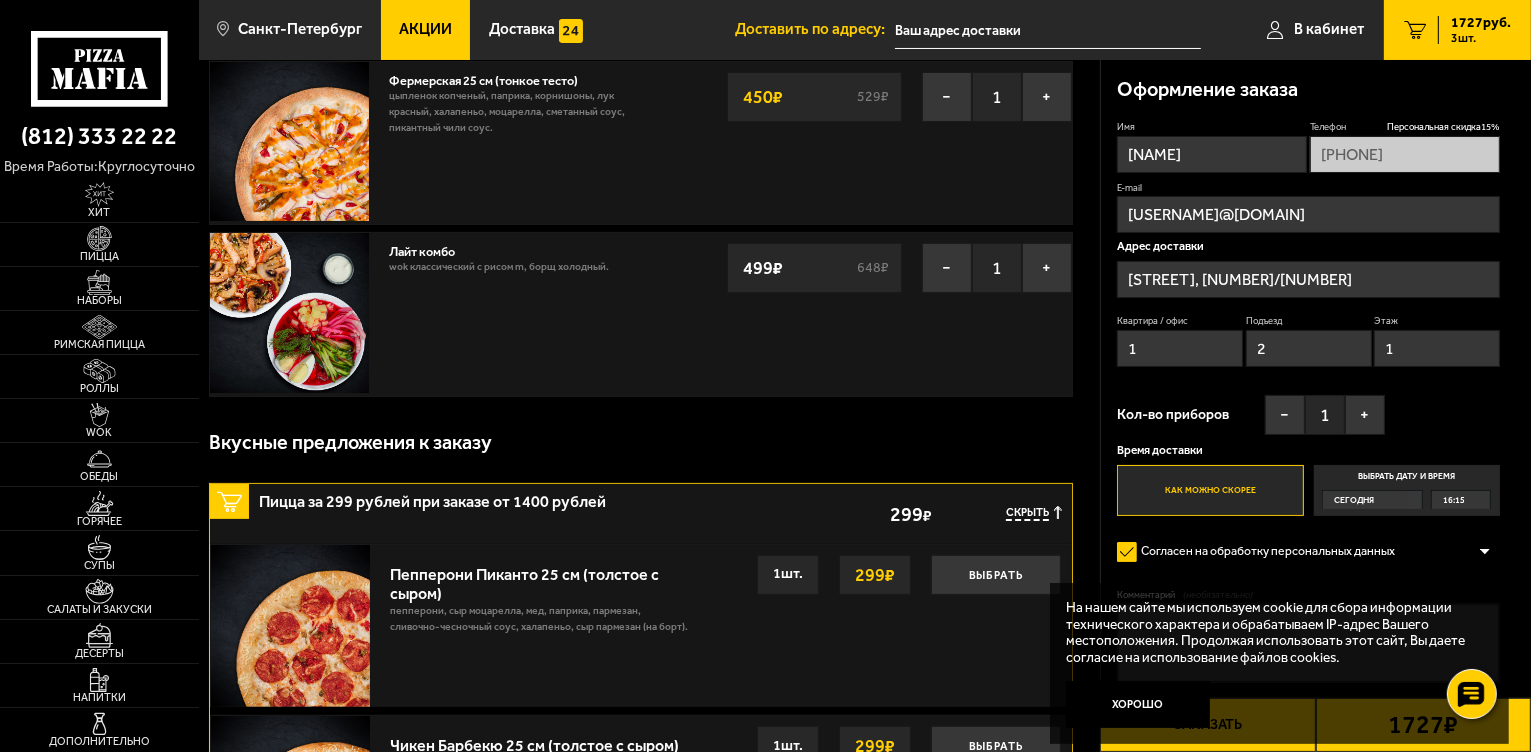scroll, scrollTop: 0, scrollLeft: 0, axis: both 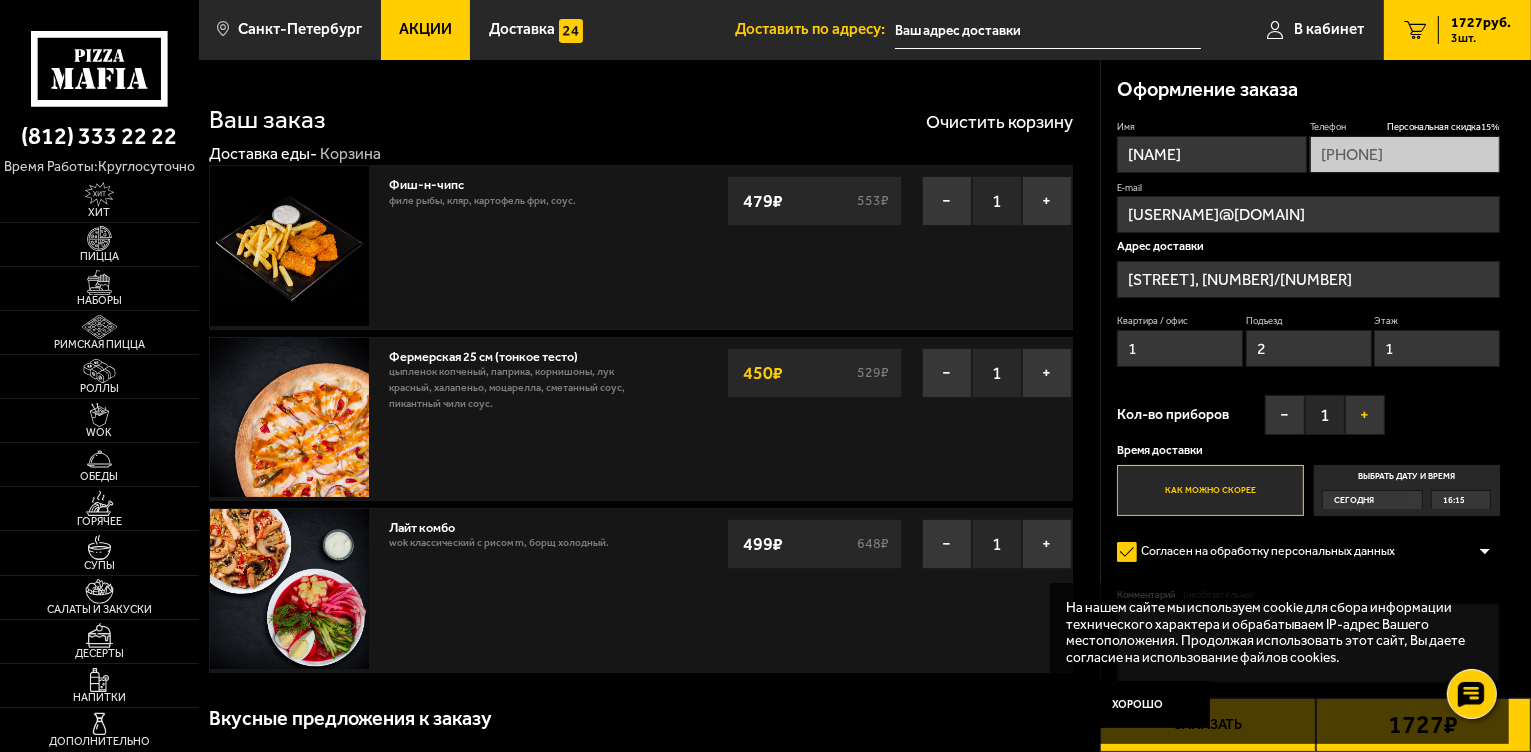 type on "2" 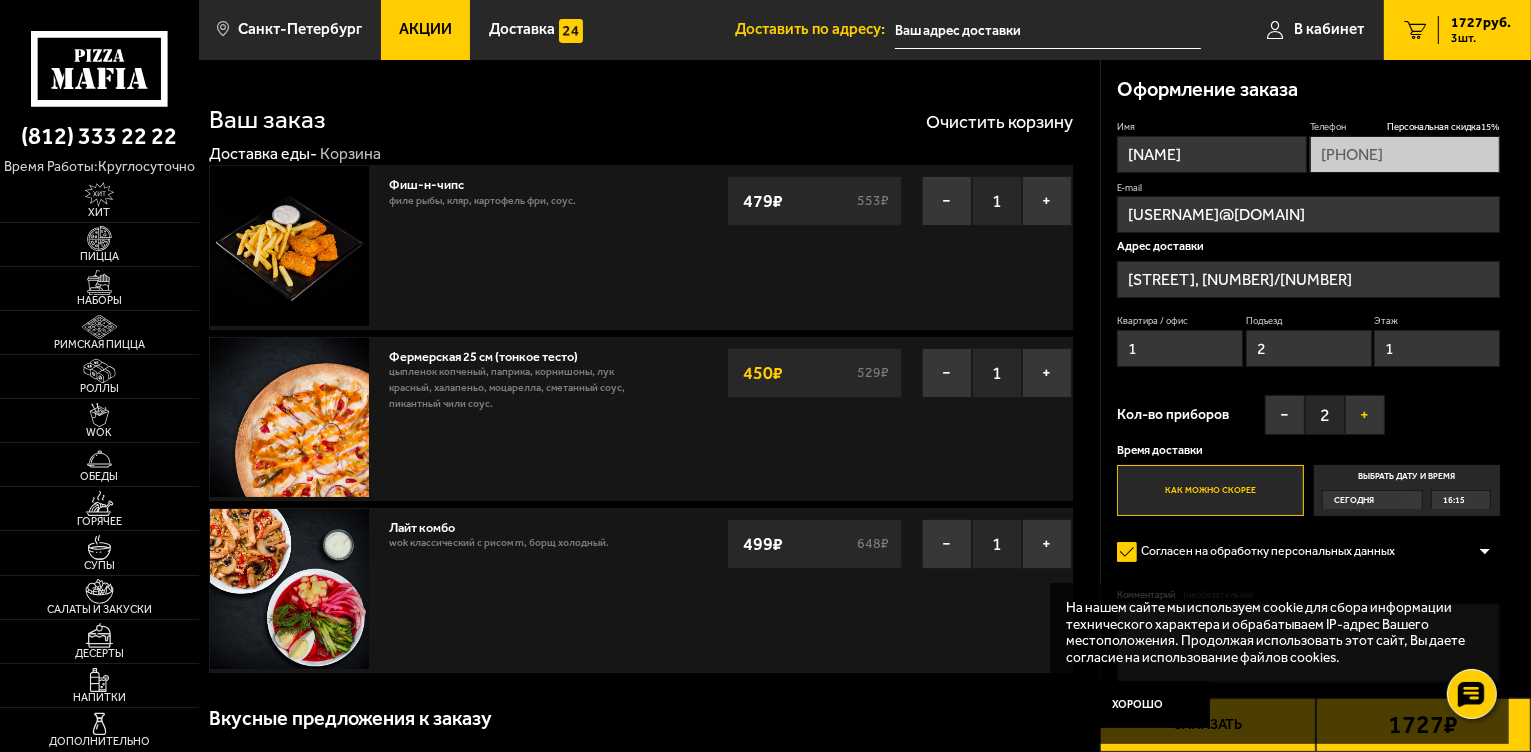 click on "+" at bounding box center [1365, 415] 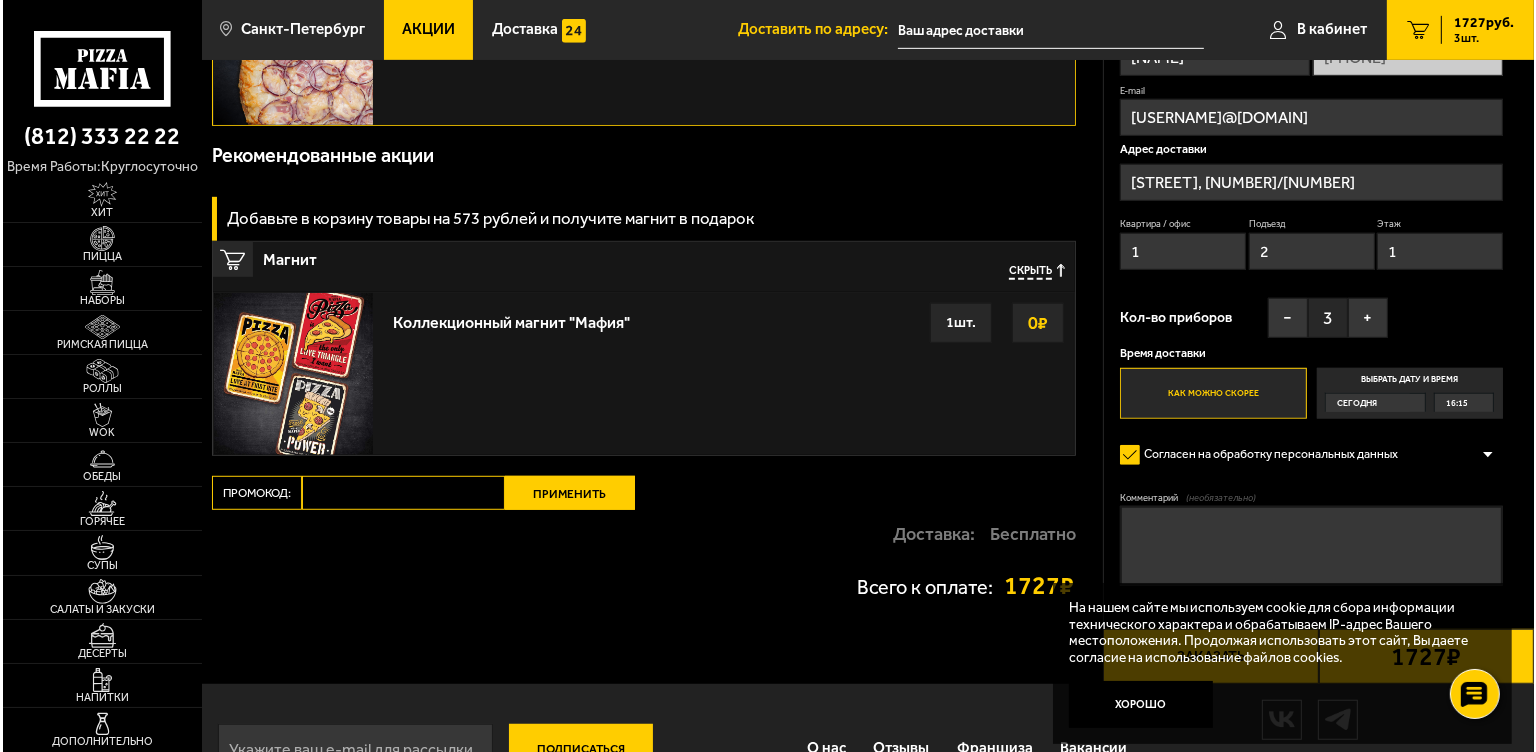 scroll, scrollTop: 1276, scrollLeft: 0, axis: vertical 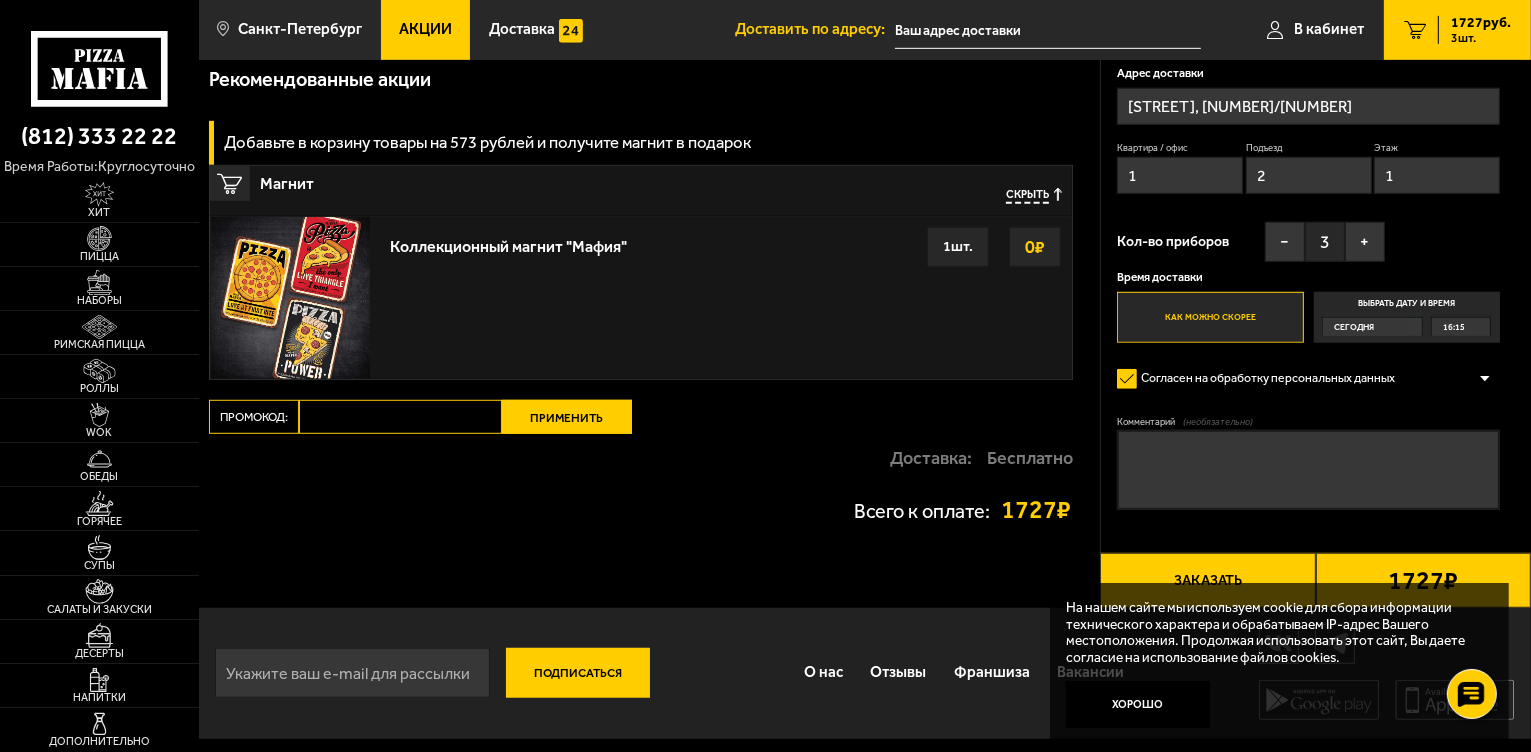 click on "Комментарий   (необязательно)" at bounding box center [1308, 470] 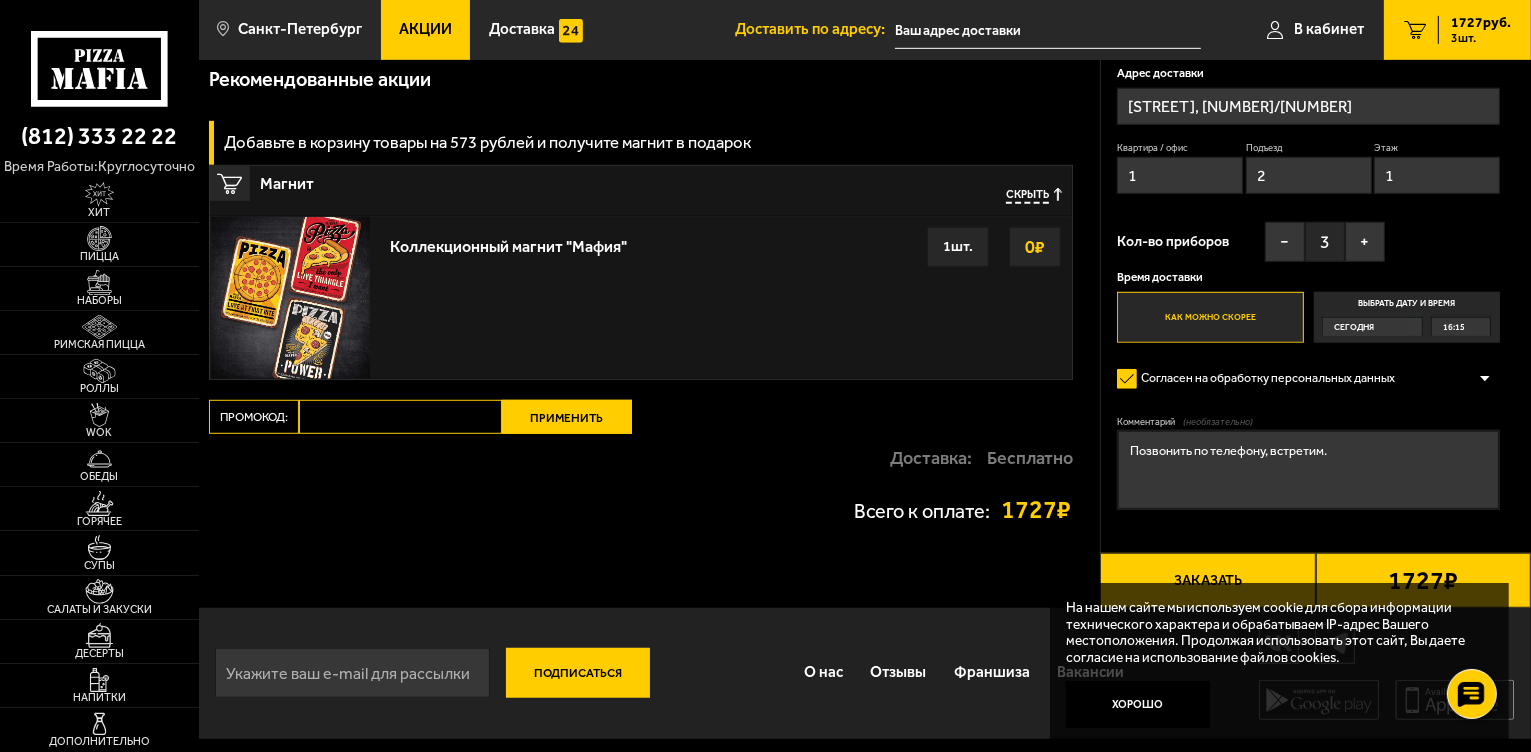 click on "Позвонить по телефону, встретим." at bounding box center [1308, 470] 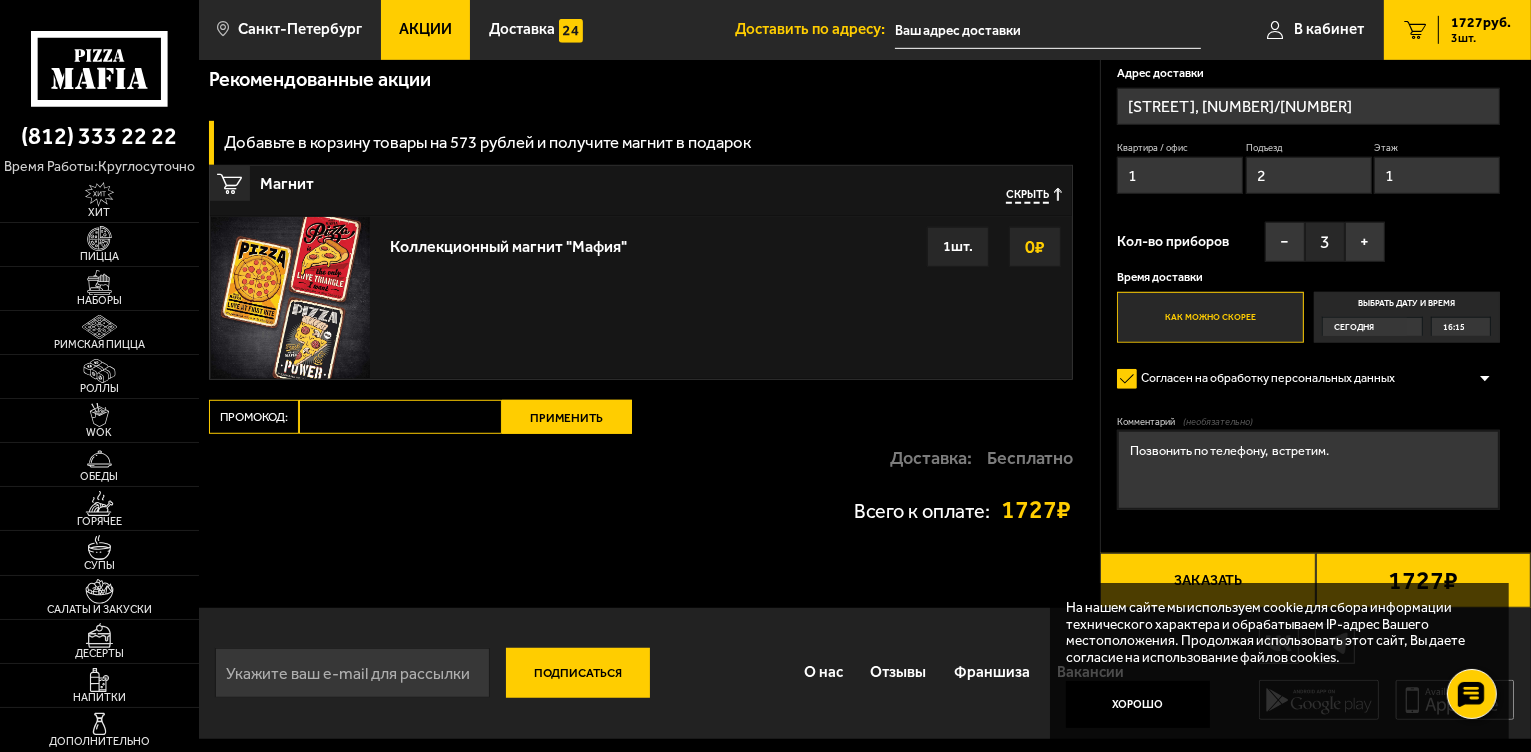 click on "Позвонить по телефону,  встретим." at bounding box center [1308, 470] 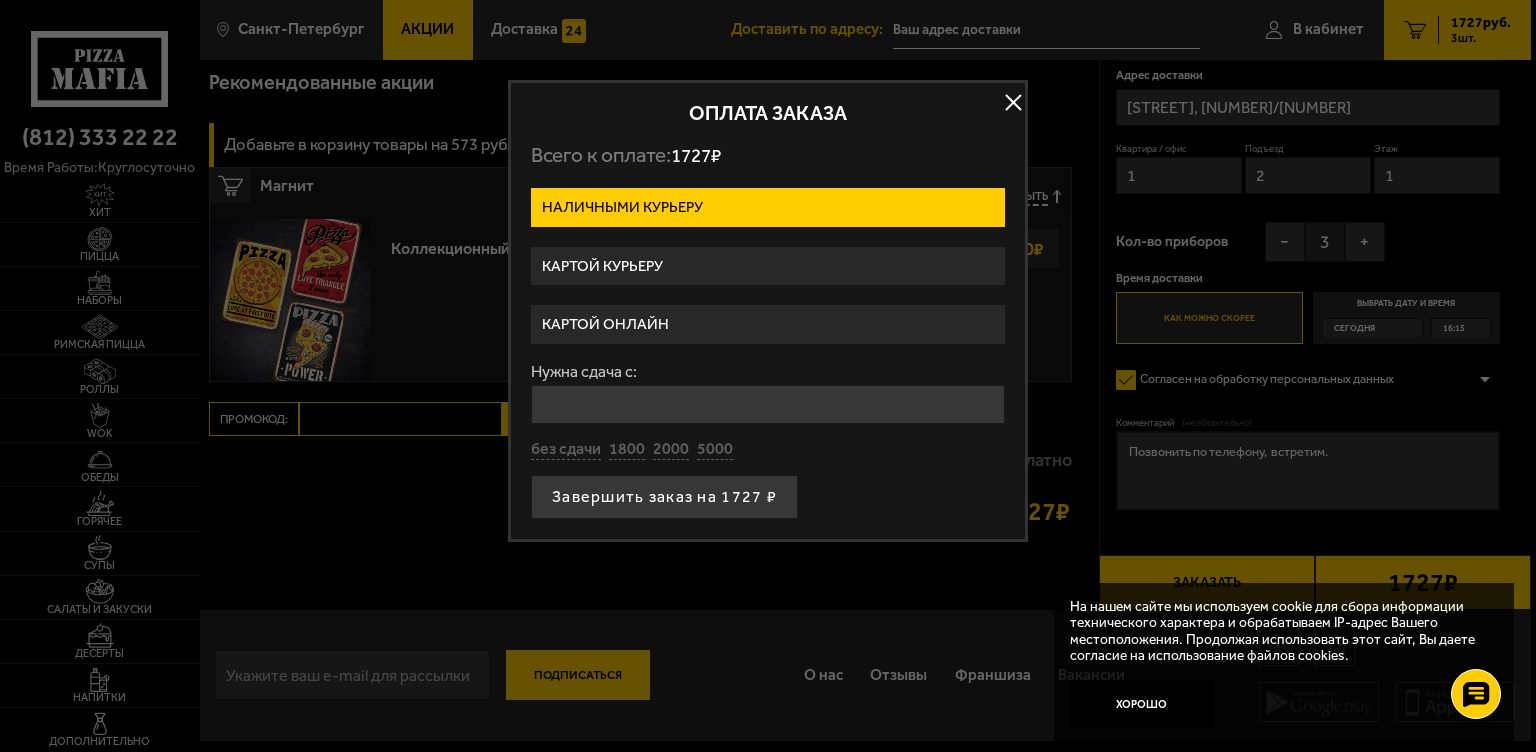 click on "Картой онлайн" at bounding box center [768, 324] 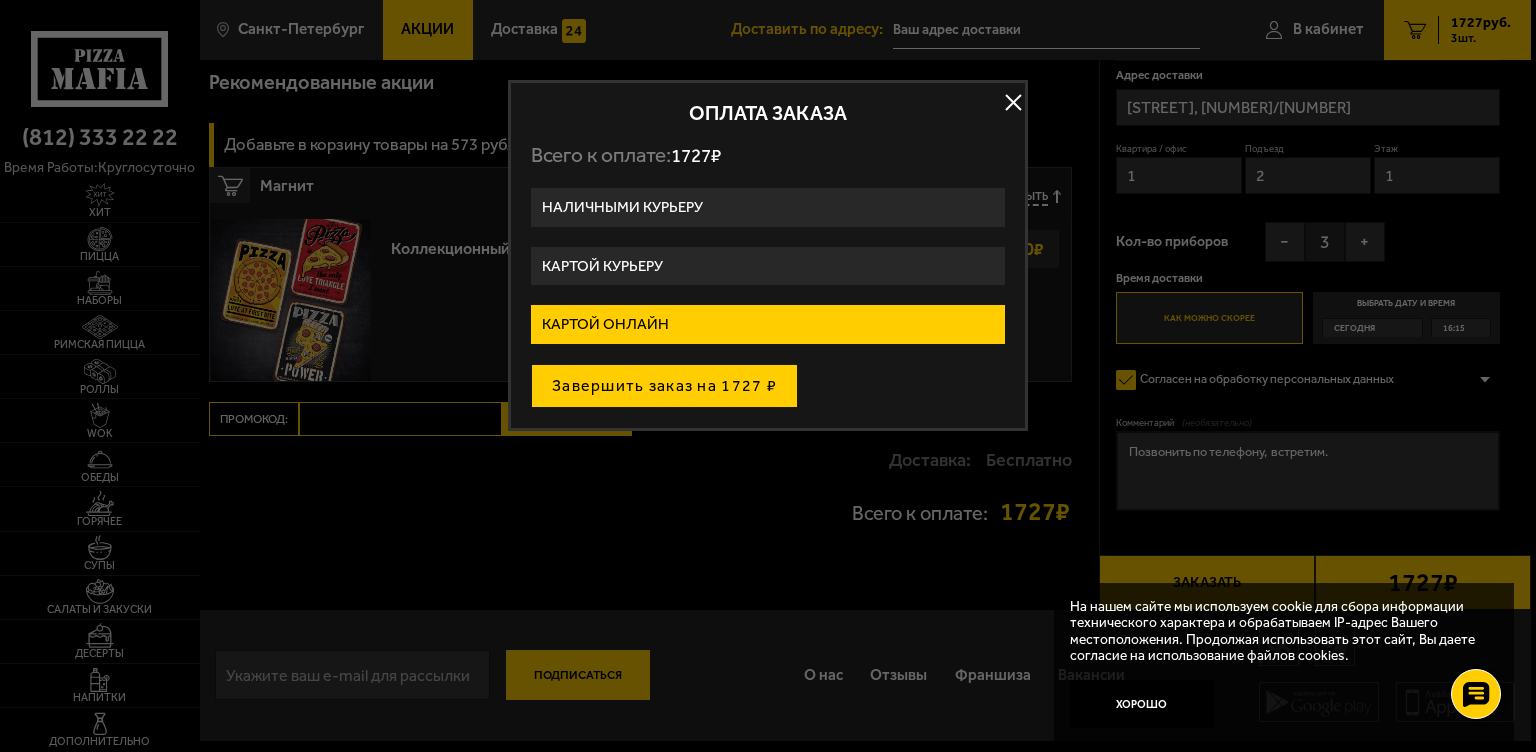click on "Завершить заказ на 1727 ₽" at bounding box center [664, 386] 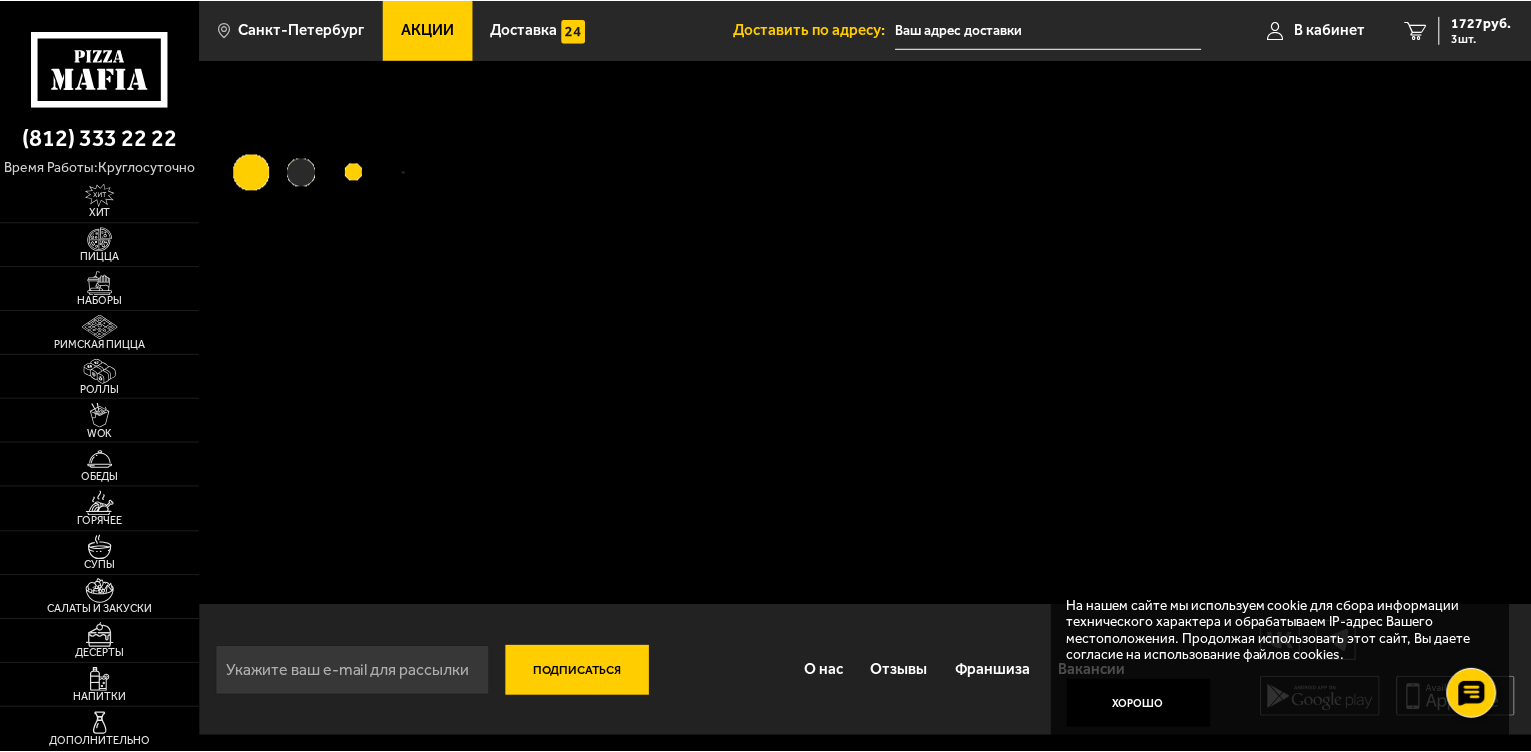 scroll, scrollTop: 0, scrollLeft: 0, axis: both 